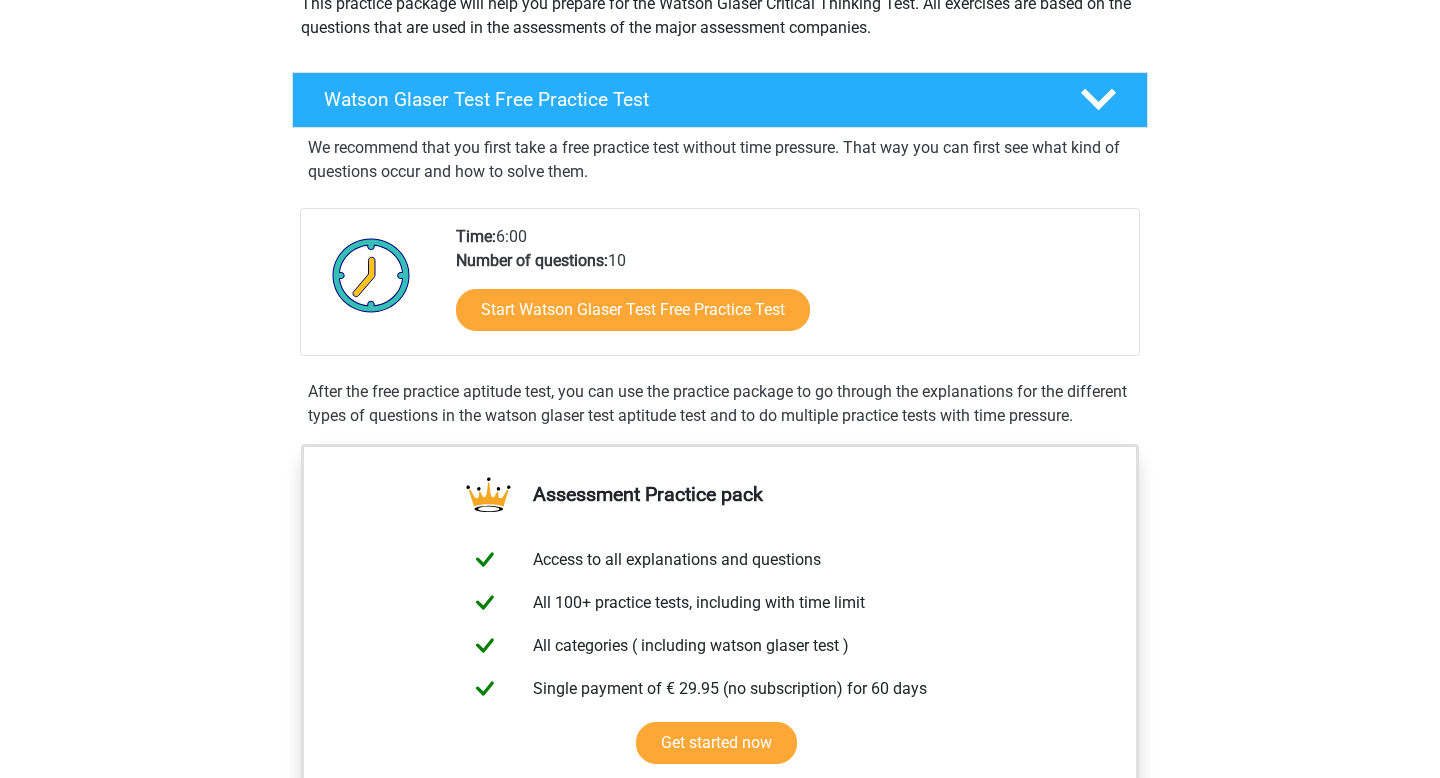 scroll, scrollTop: 255, scrollLeft: 0, axis: vertical 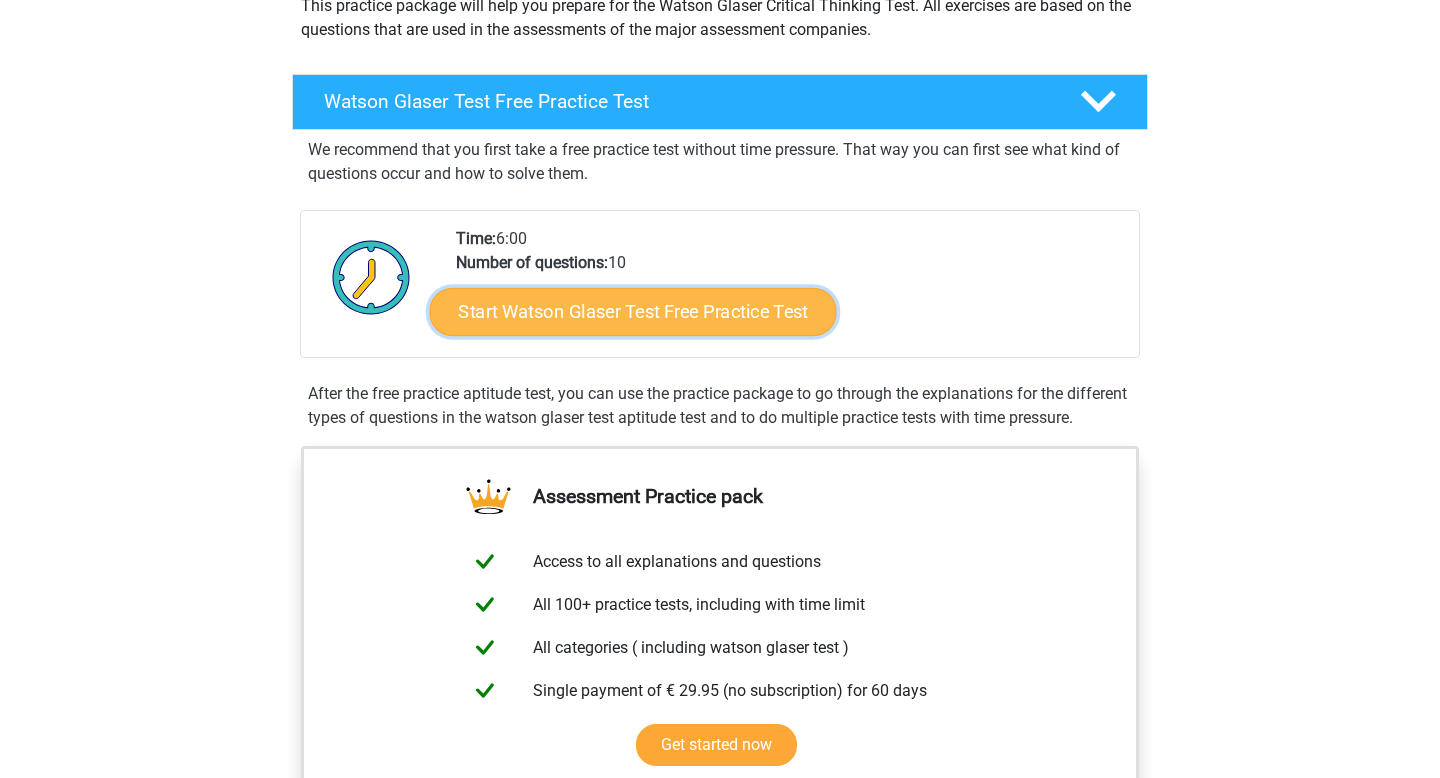 click on "Start Watson Glaser Test
Free Practice Test" at bounding box center [633, 312] 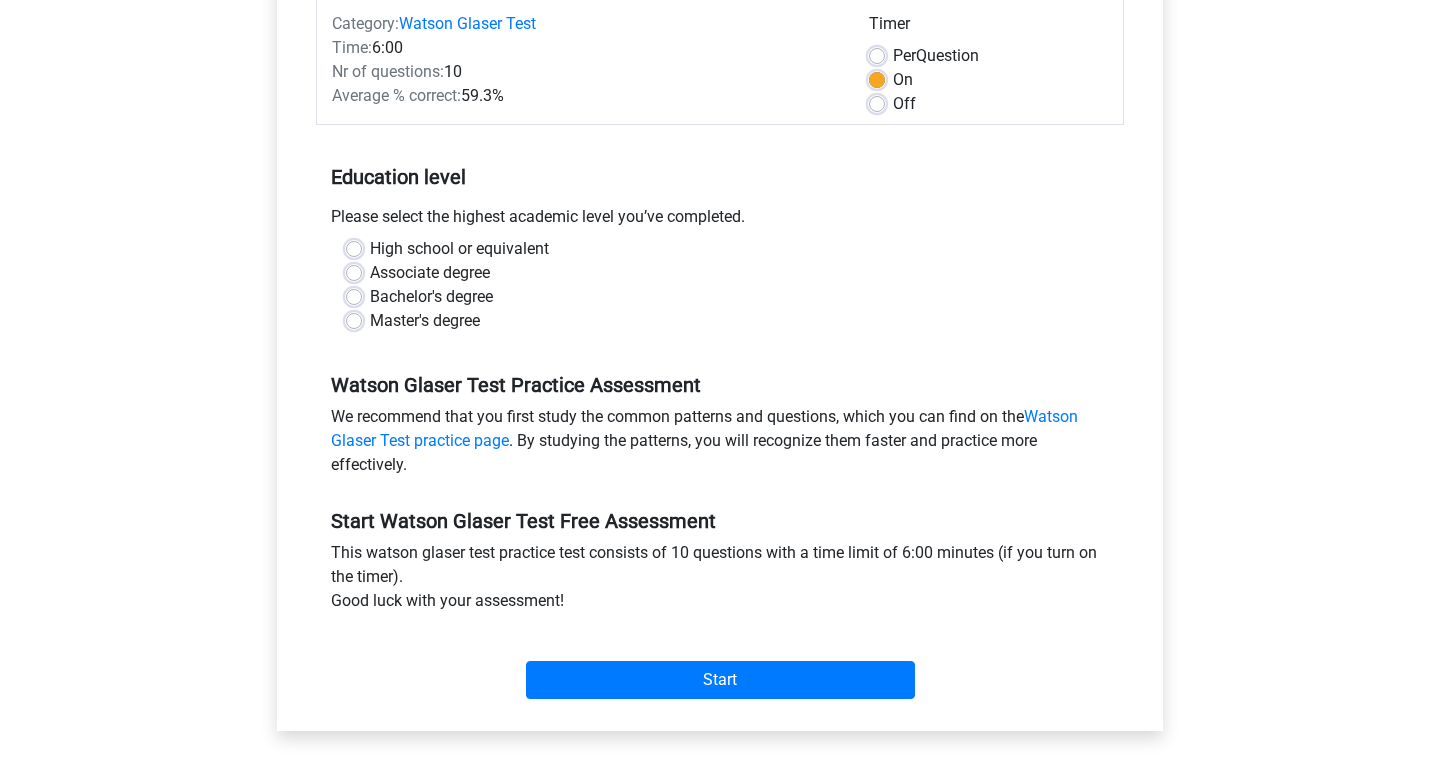scroll, scrollTop: 276, scrollLeft: 0, axis: vertical 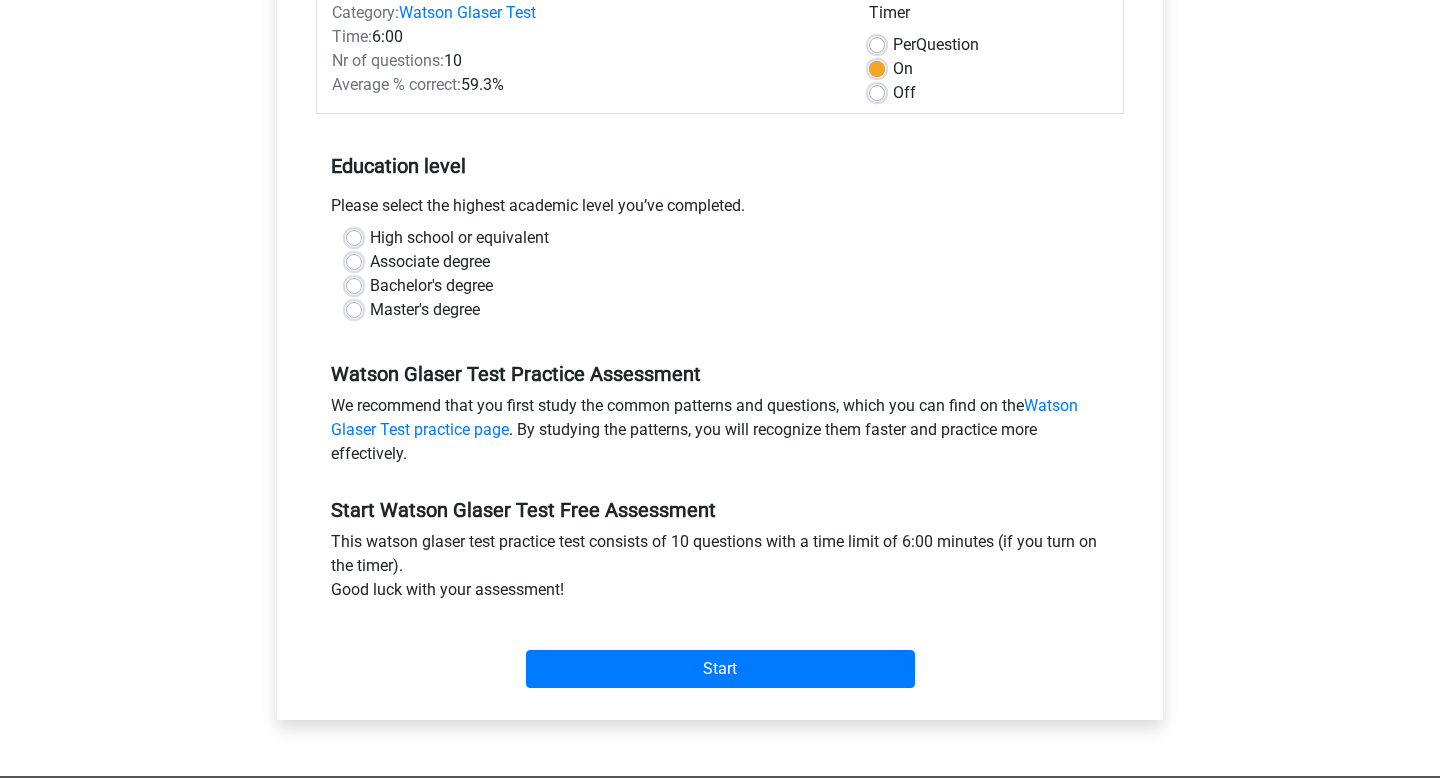 click on "Master's degree" at bounding box center (425, 310) 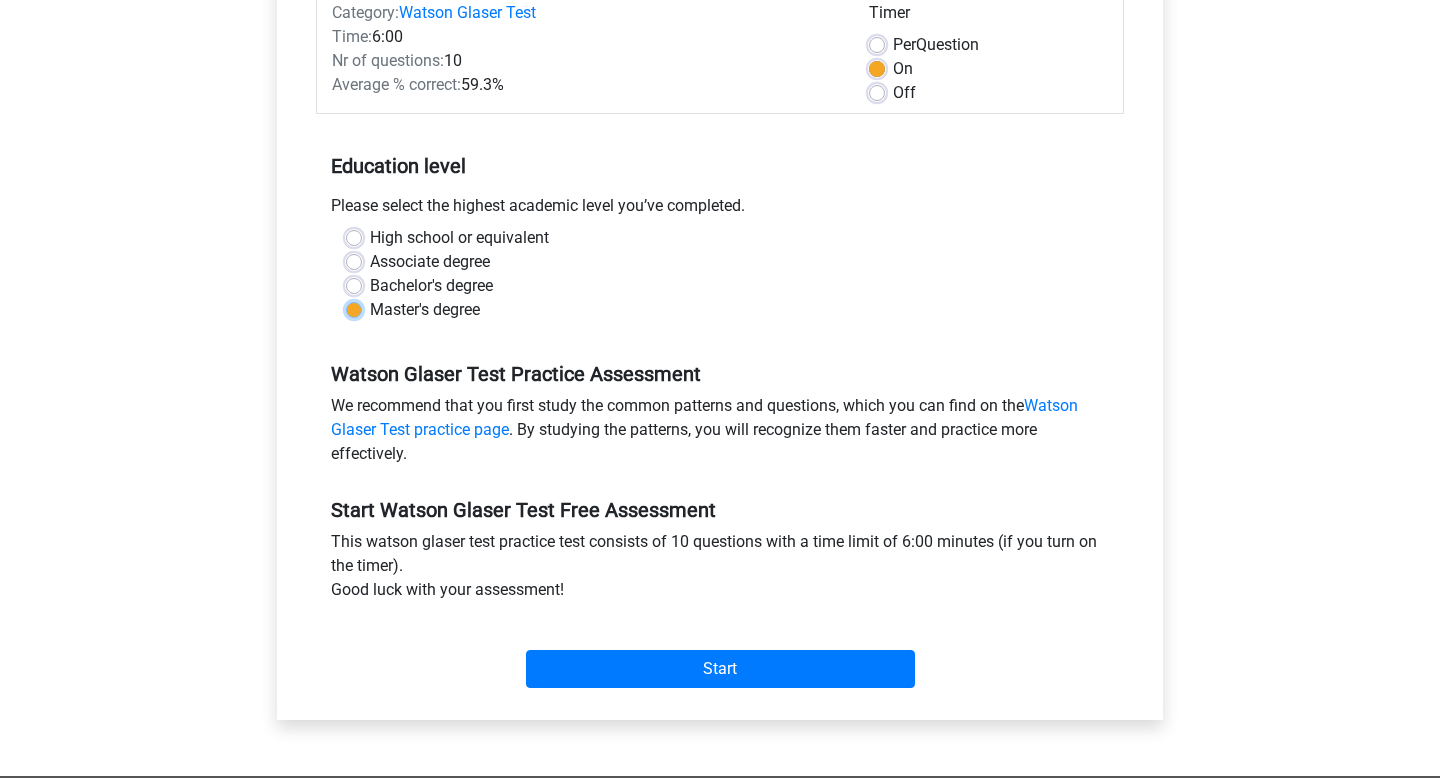 click on "Master's degree" at bounding box center (354, 308) 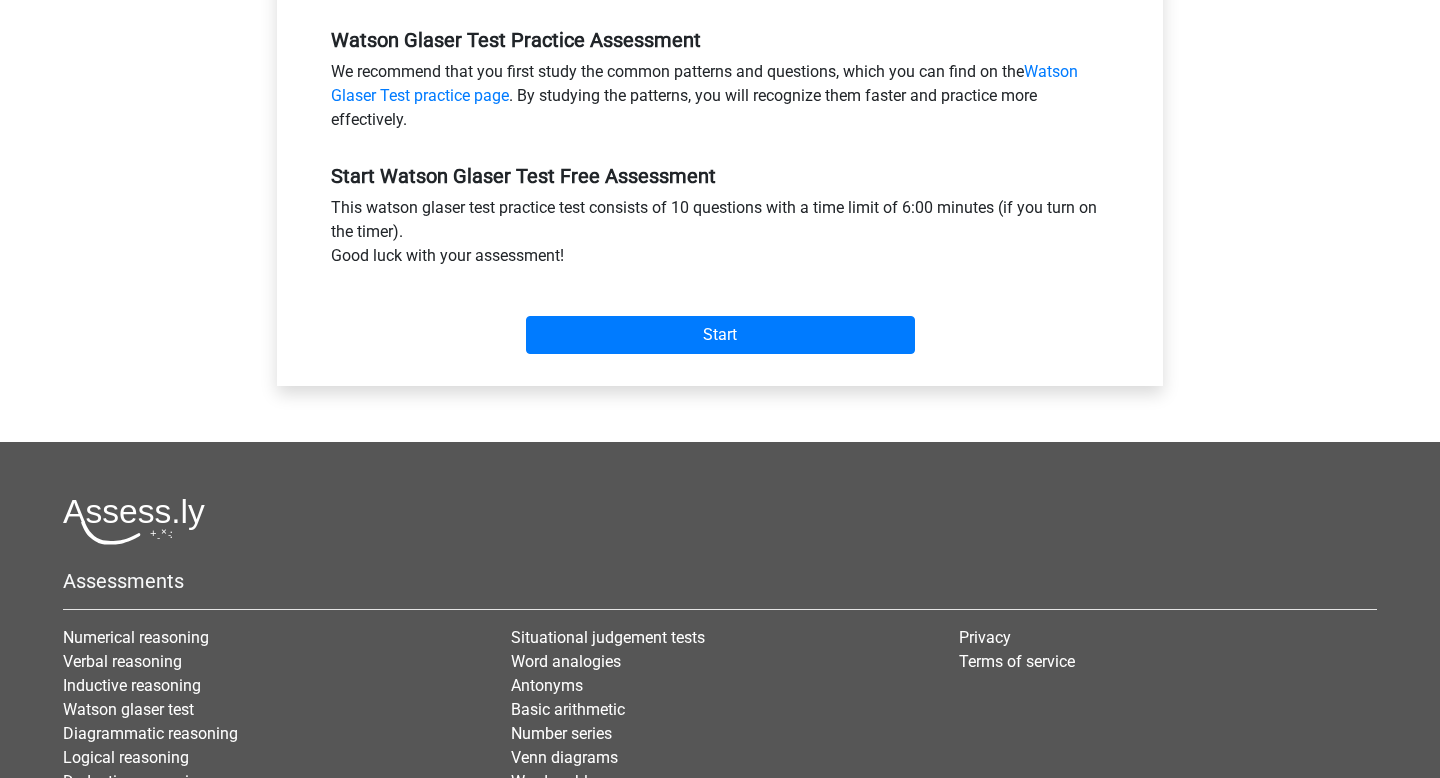 scroll, scrollTop: 614, scrollLeft: 0, axis: vertical 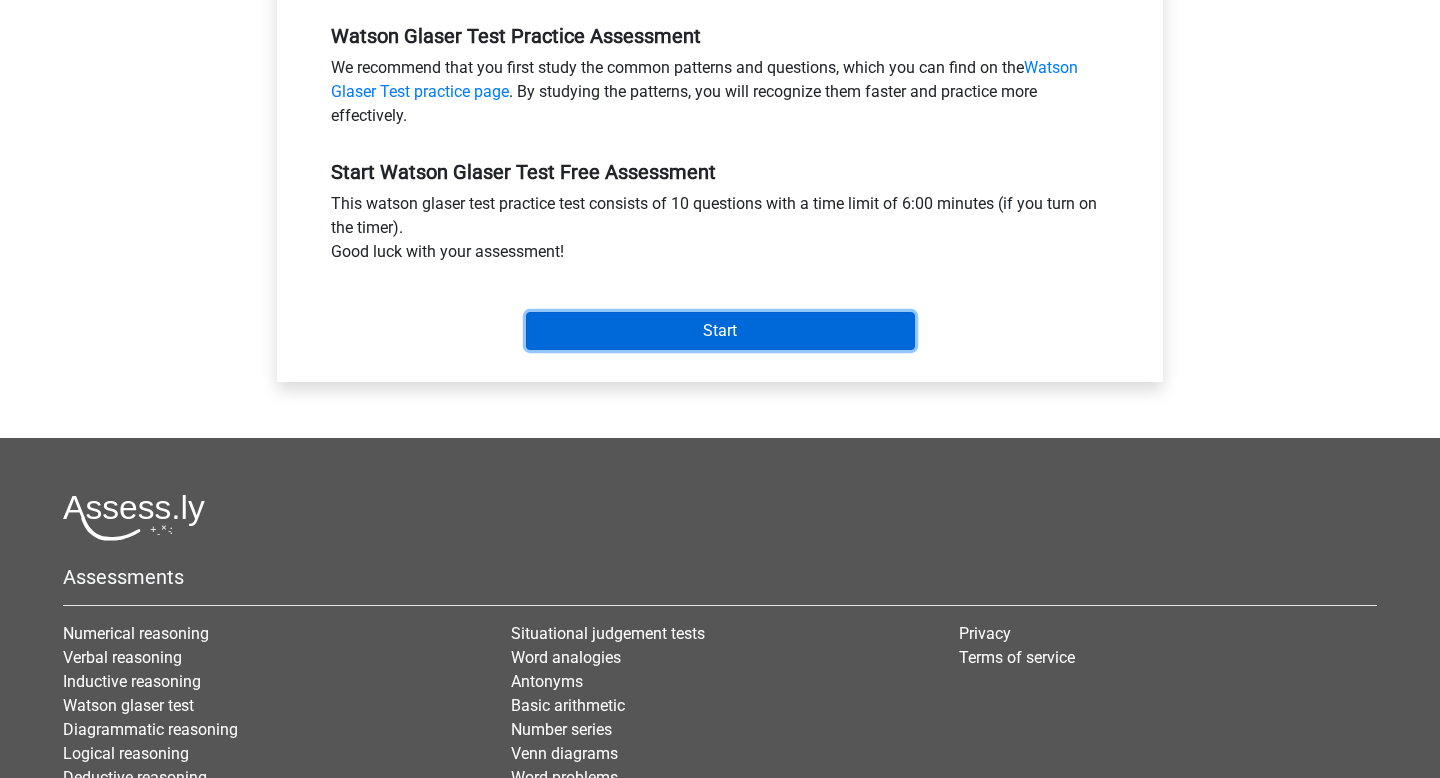 click on "Start" at bounding box center [720, 331] 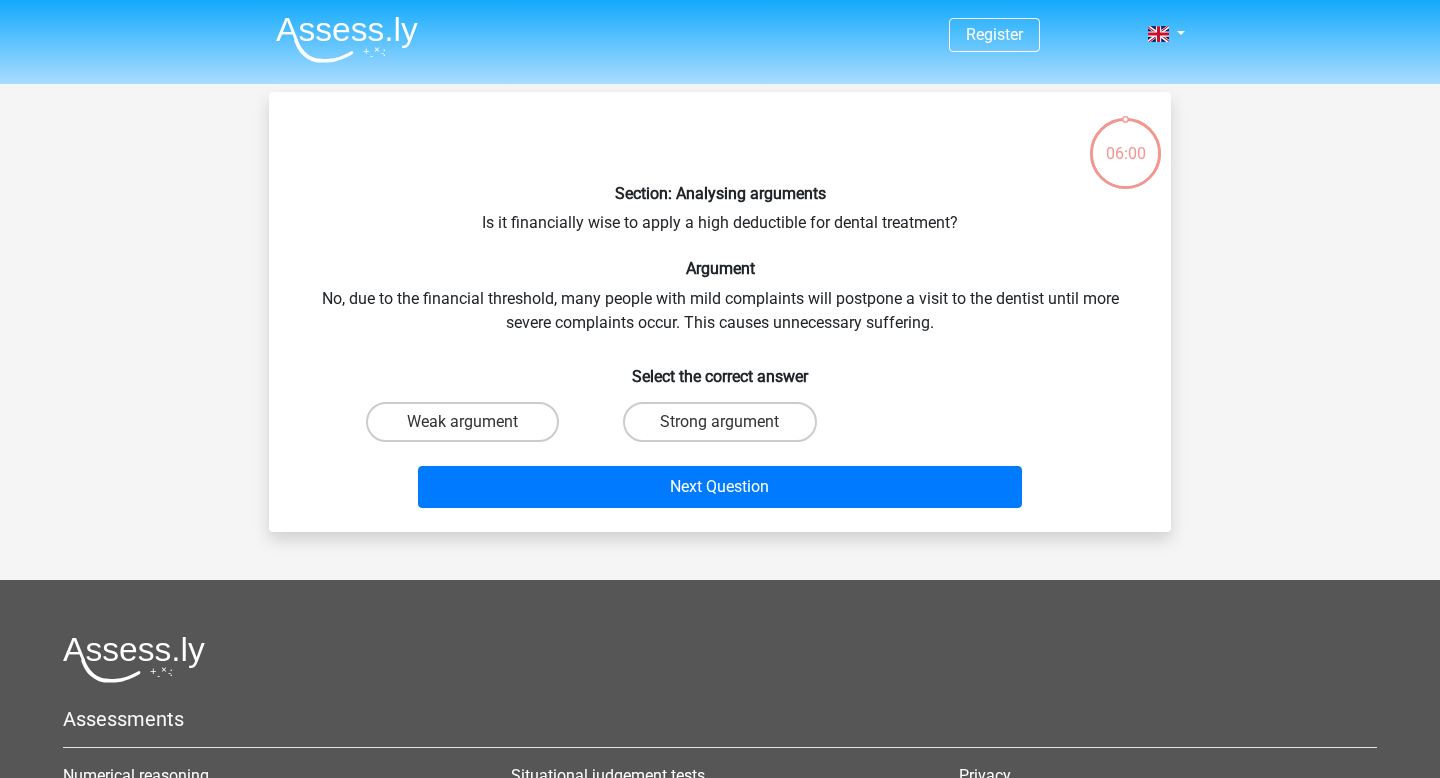 scroll, scrollTop: 0, scrollLeft: 0, axis: both 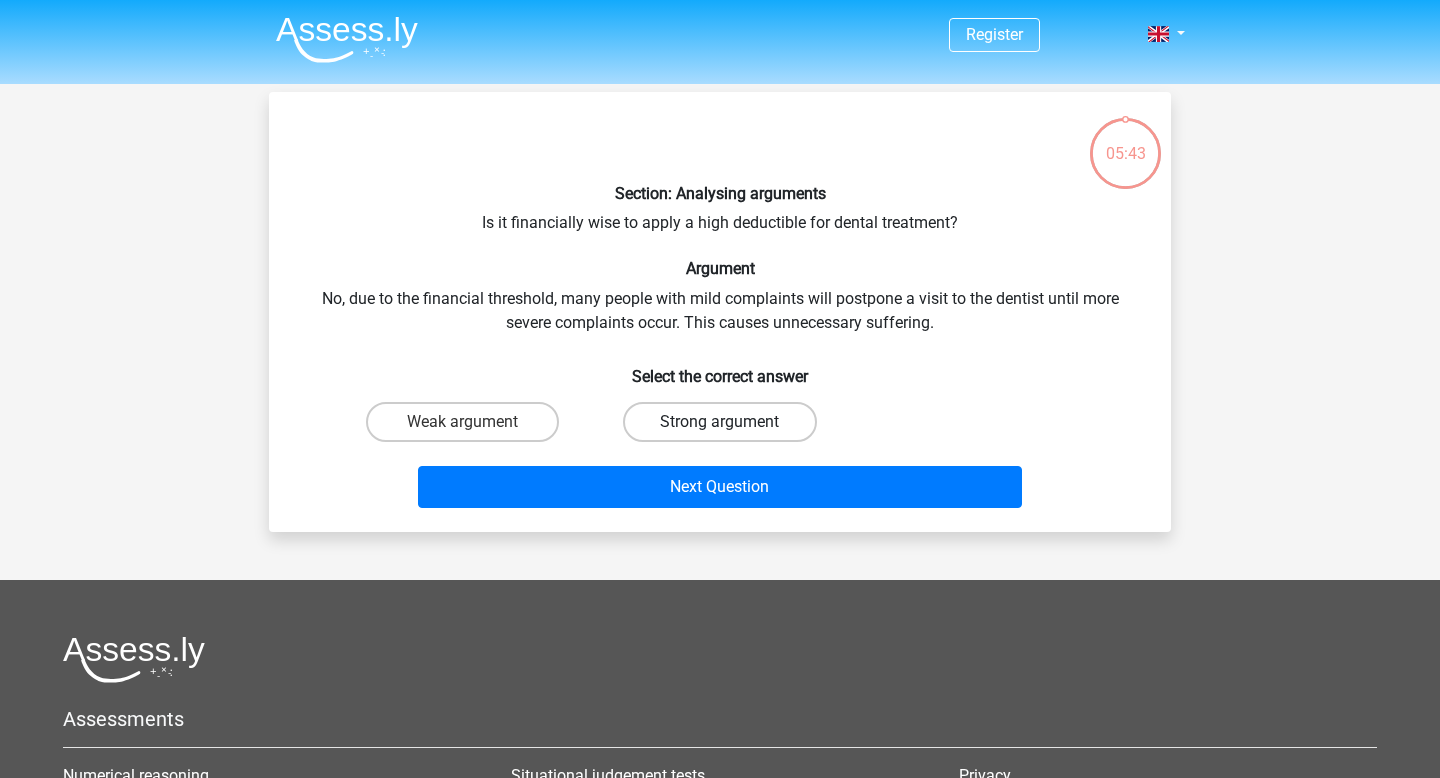 click on "Strong argument" at bounding box center (719, 422) 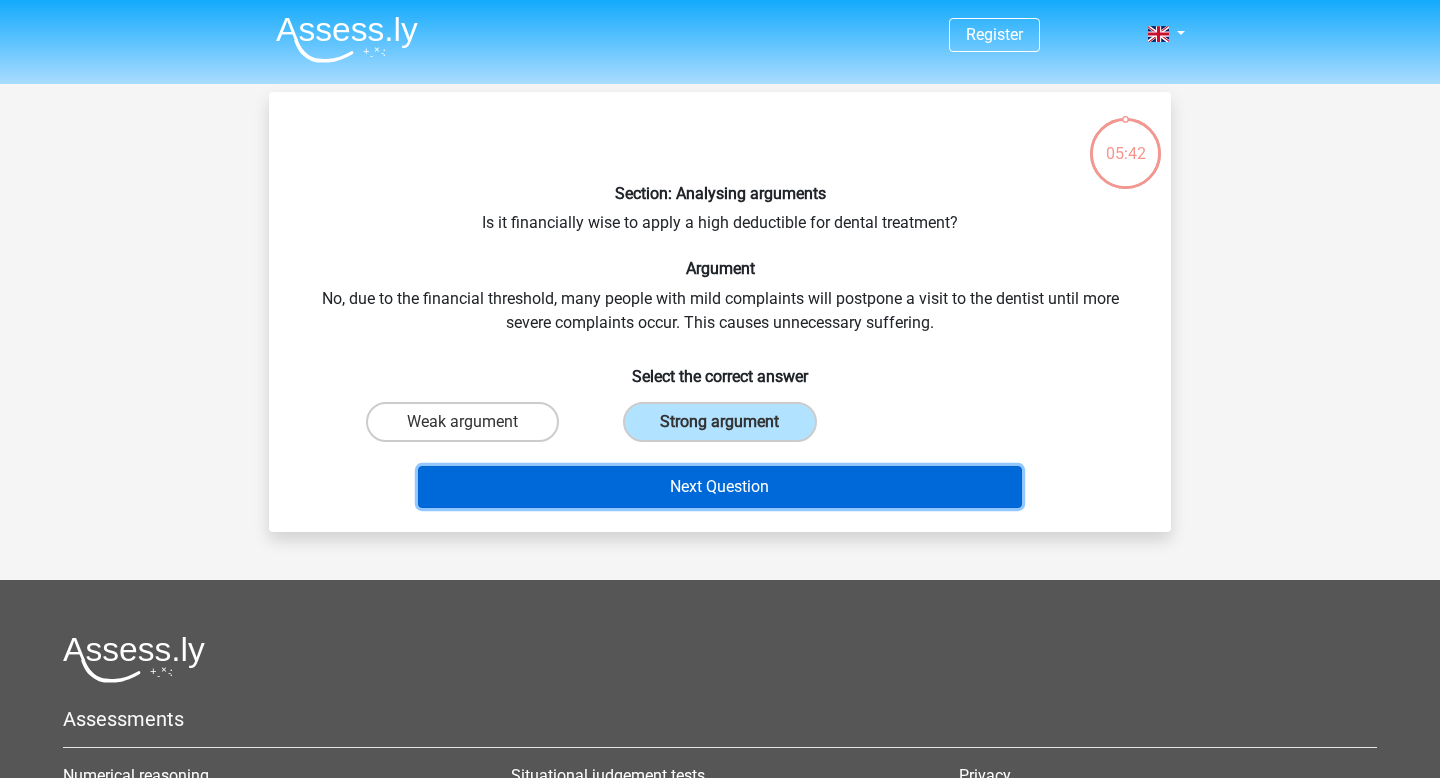 click on "Next Question" at bounding box center [720, 487] 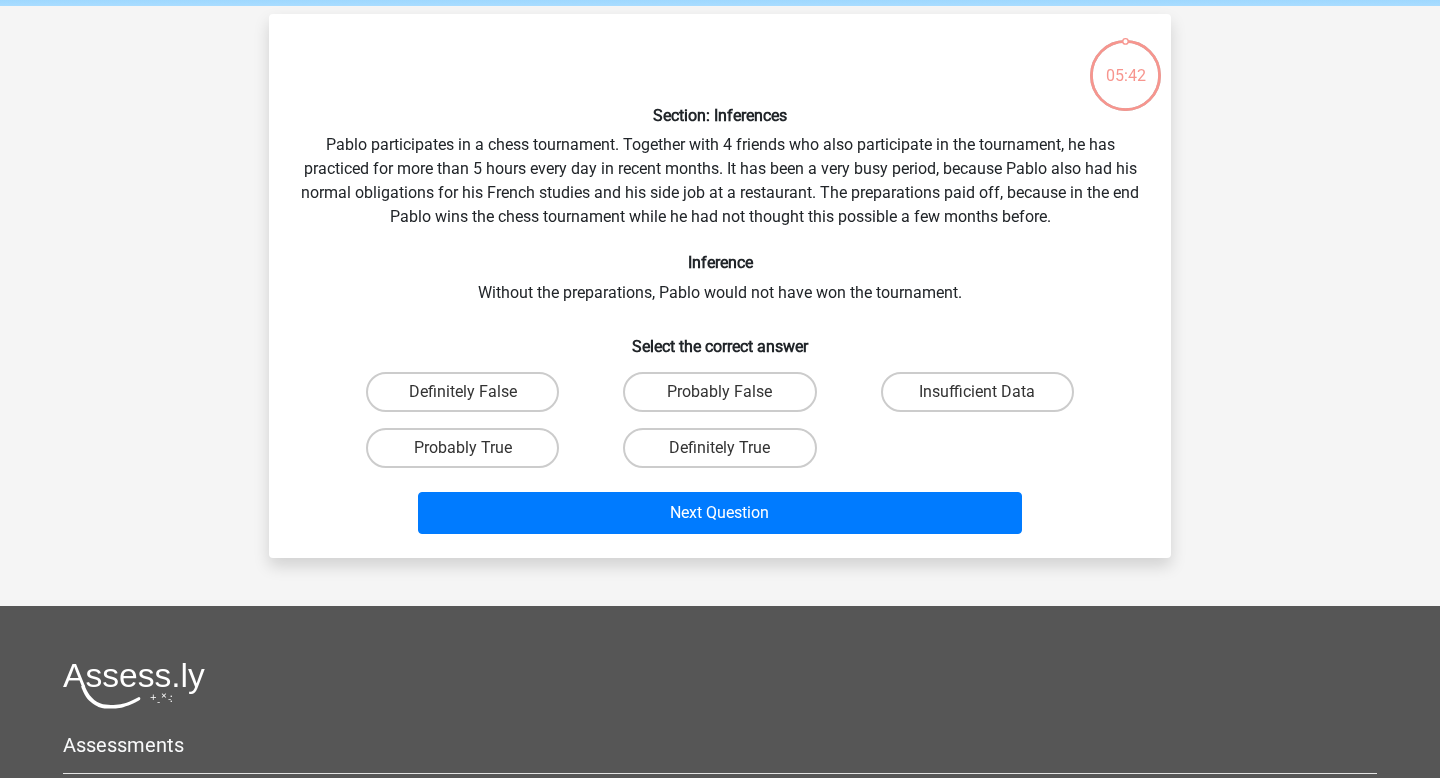scroll, scrollTop: 92, scrollLeft: 0, axis: vertical 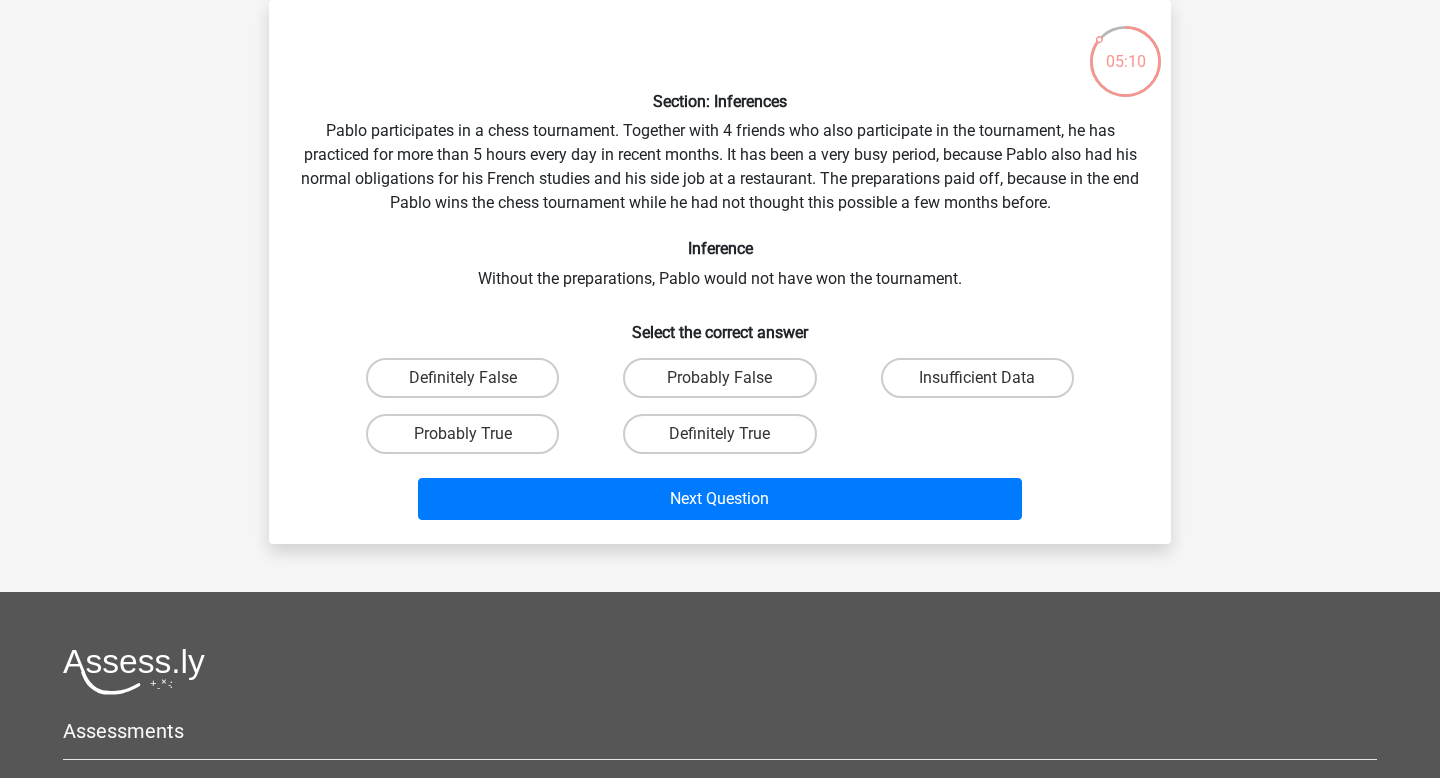 click on "Probably True" at bounding box center [469, 440] 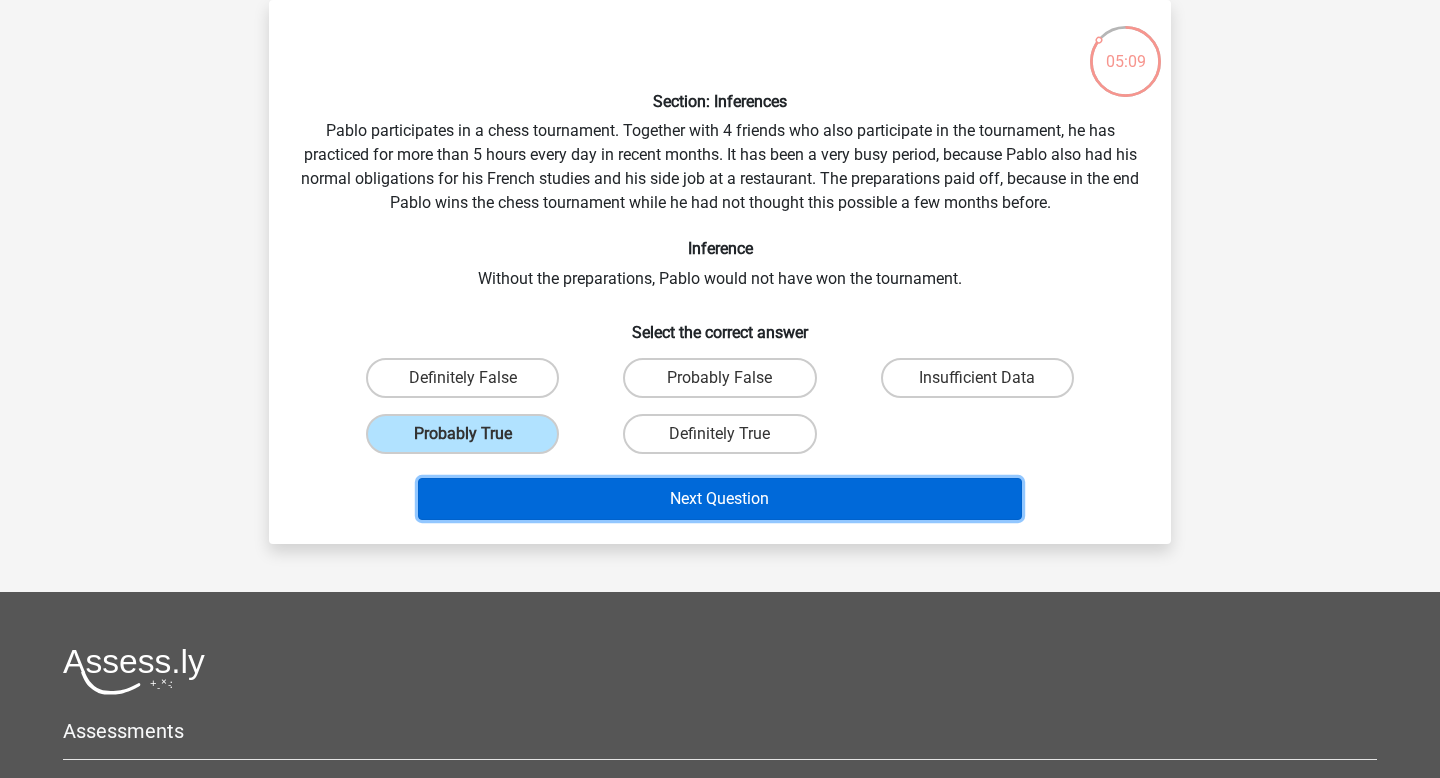 click on "Next Question" at bounding box center (720, 499) 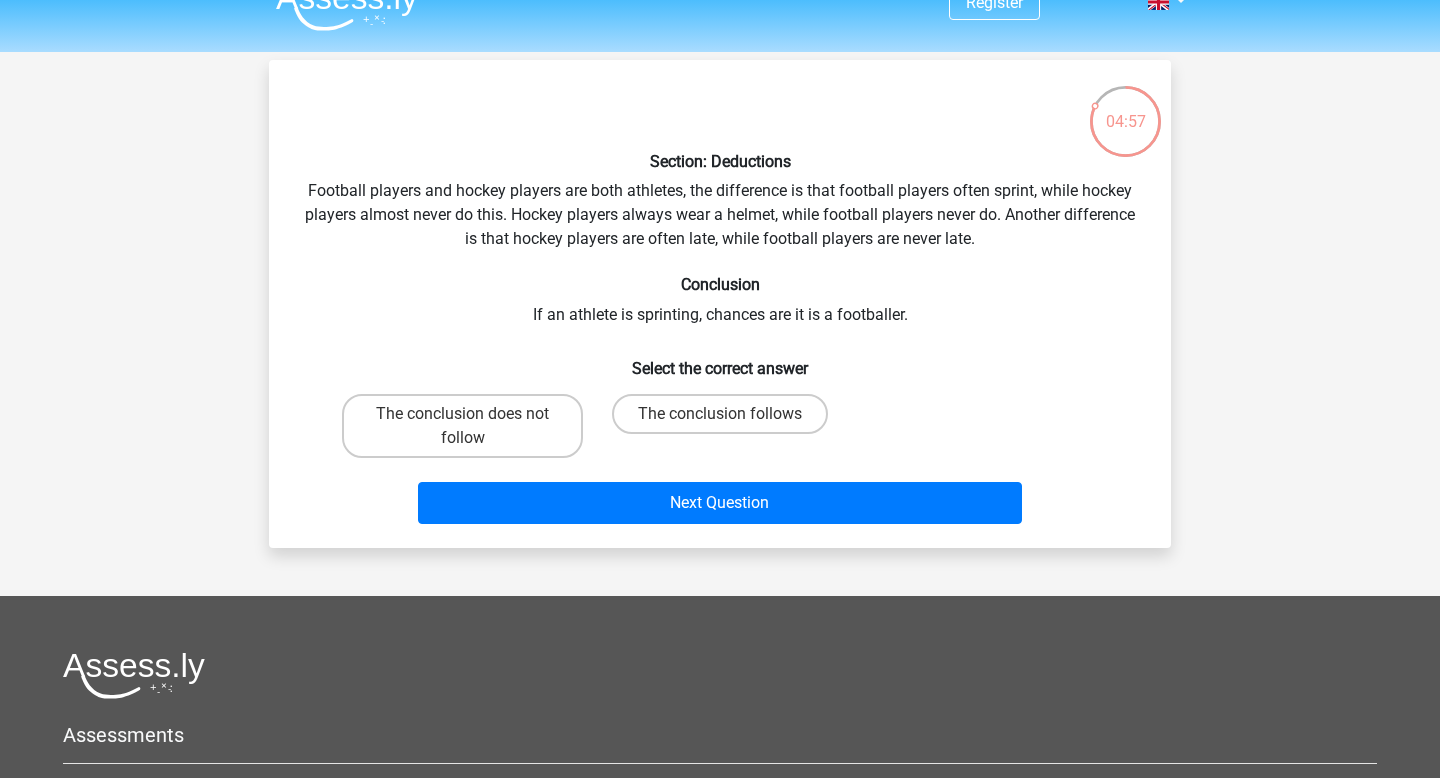 scroll, scrollTop: 37, scrollLeft: 0, axis: vertical 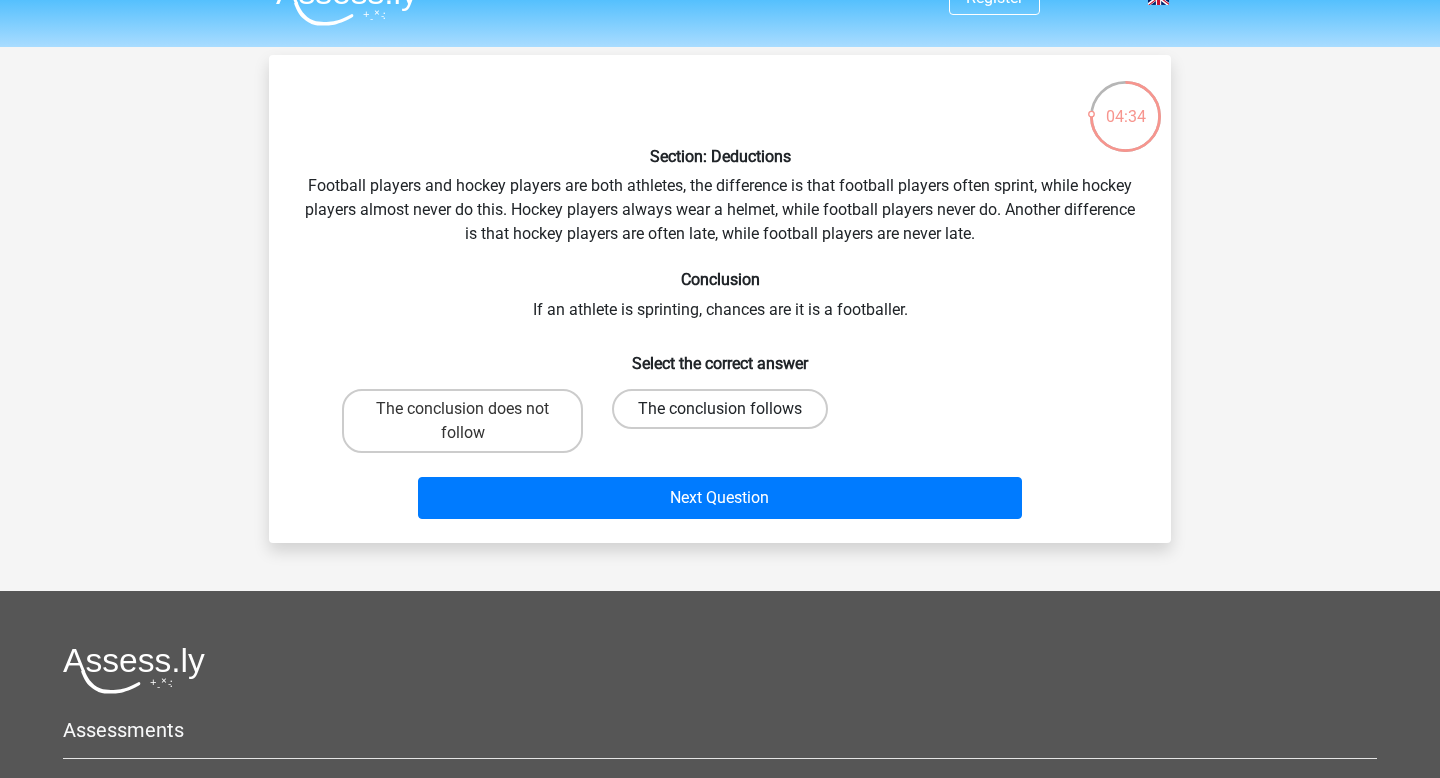 click on "The conclusion follows" at bounding box center [720, 409] 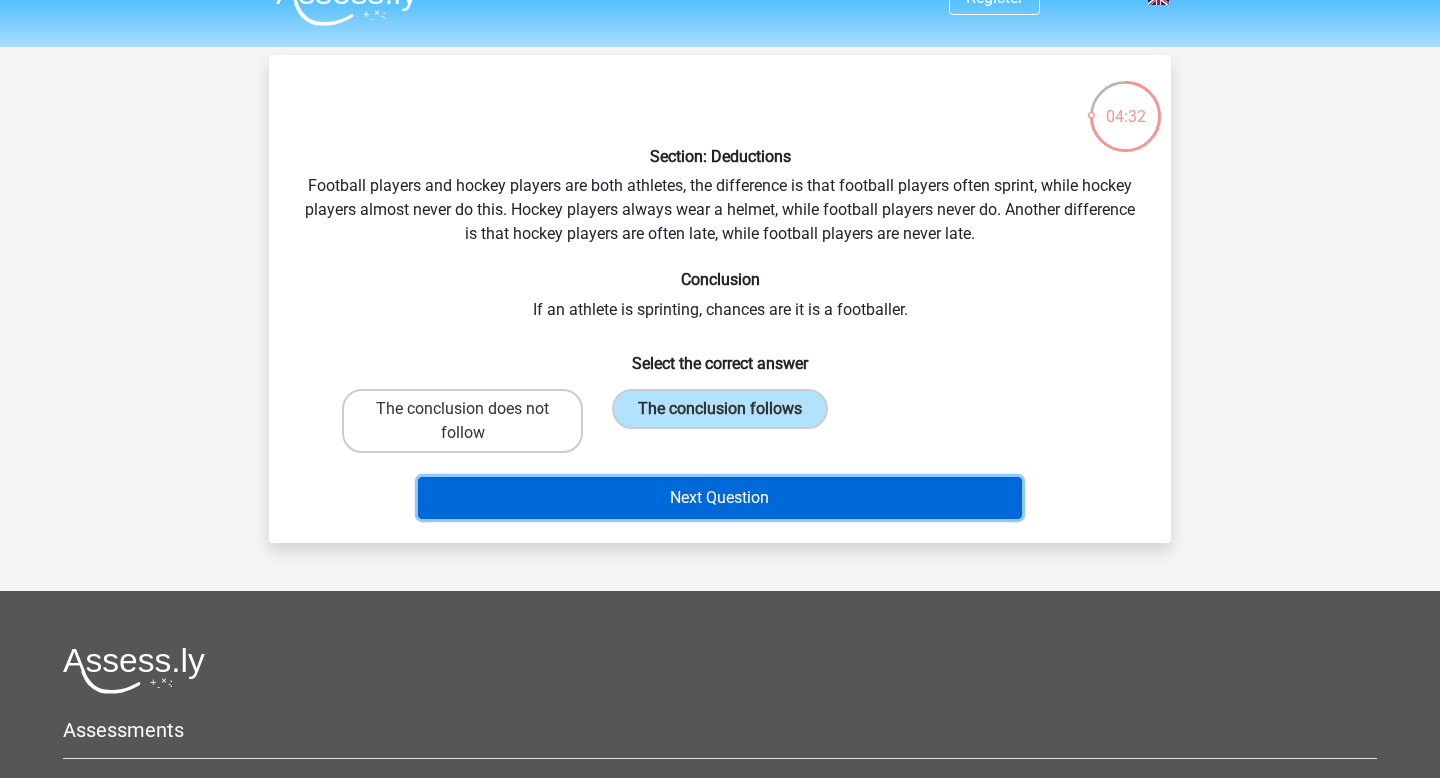 click on "Next Question" at bounding box center (720, 498) 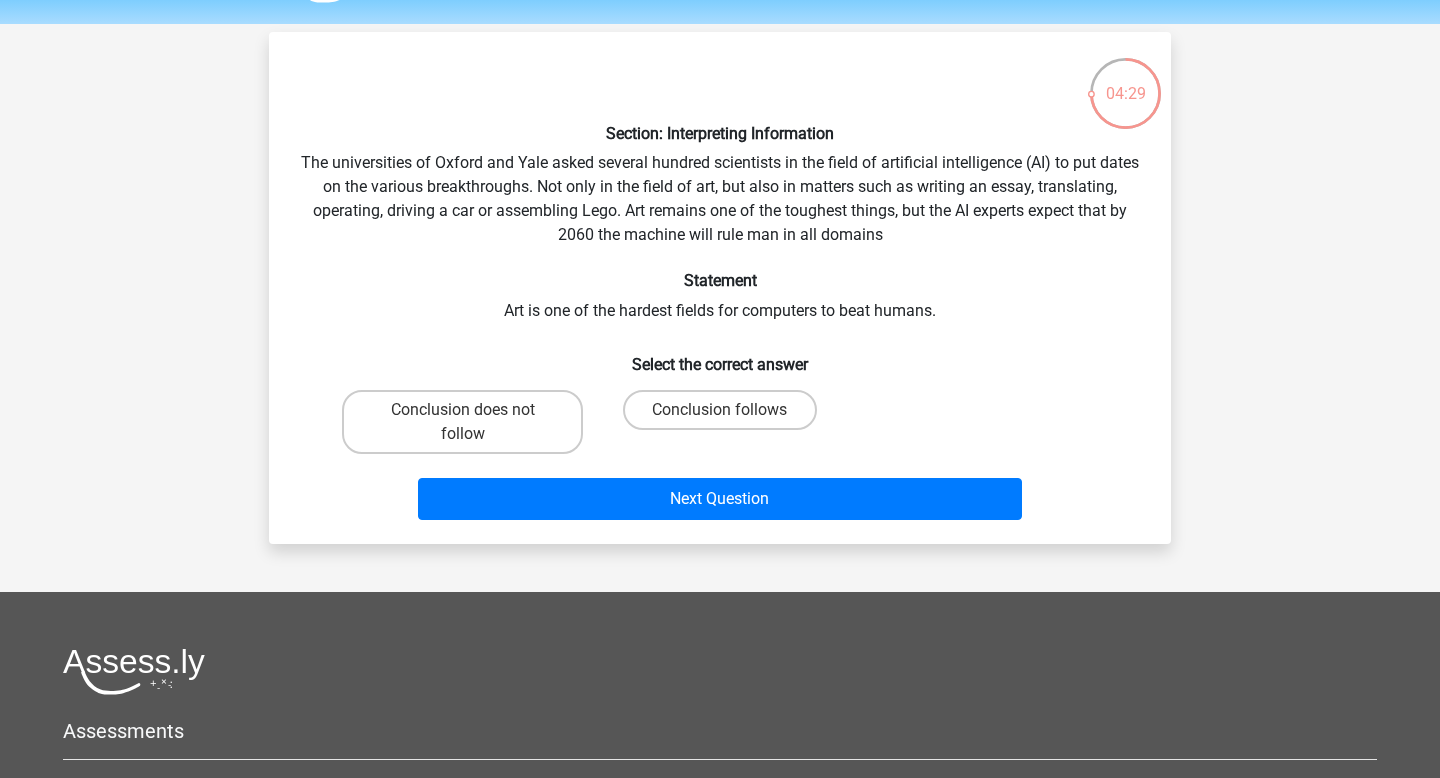 scroll, scrollTop: 61, scrollLeft: 0, axis: vertical 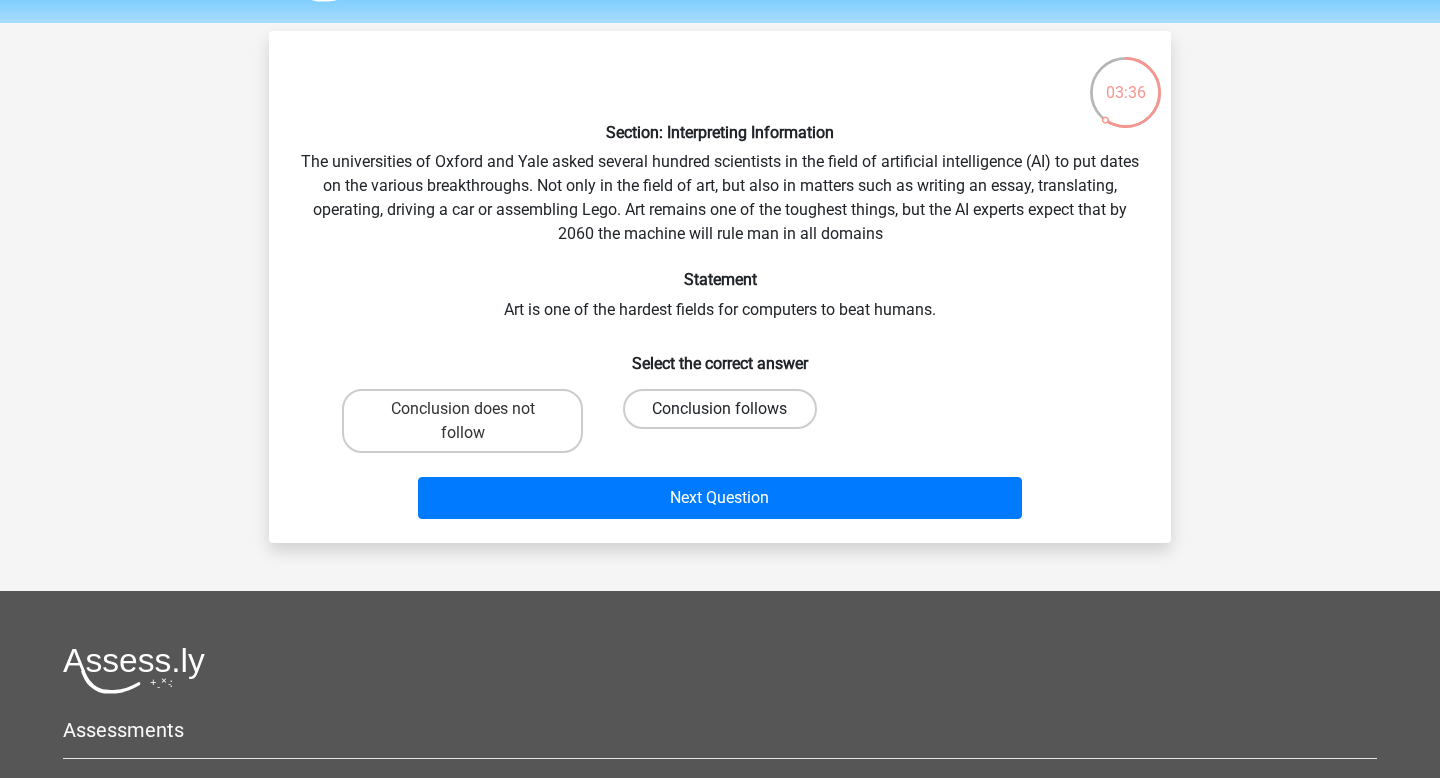 click on "Conclusion follows" at bounding box center (719, 409) 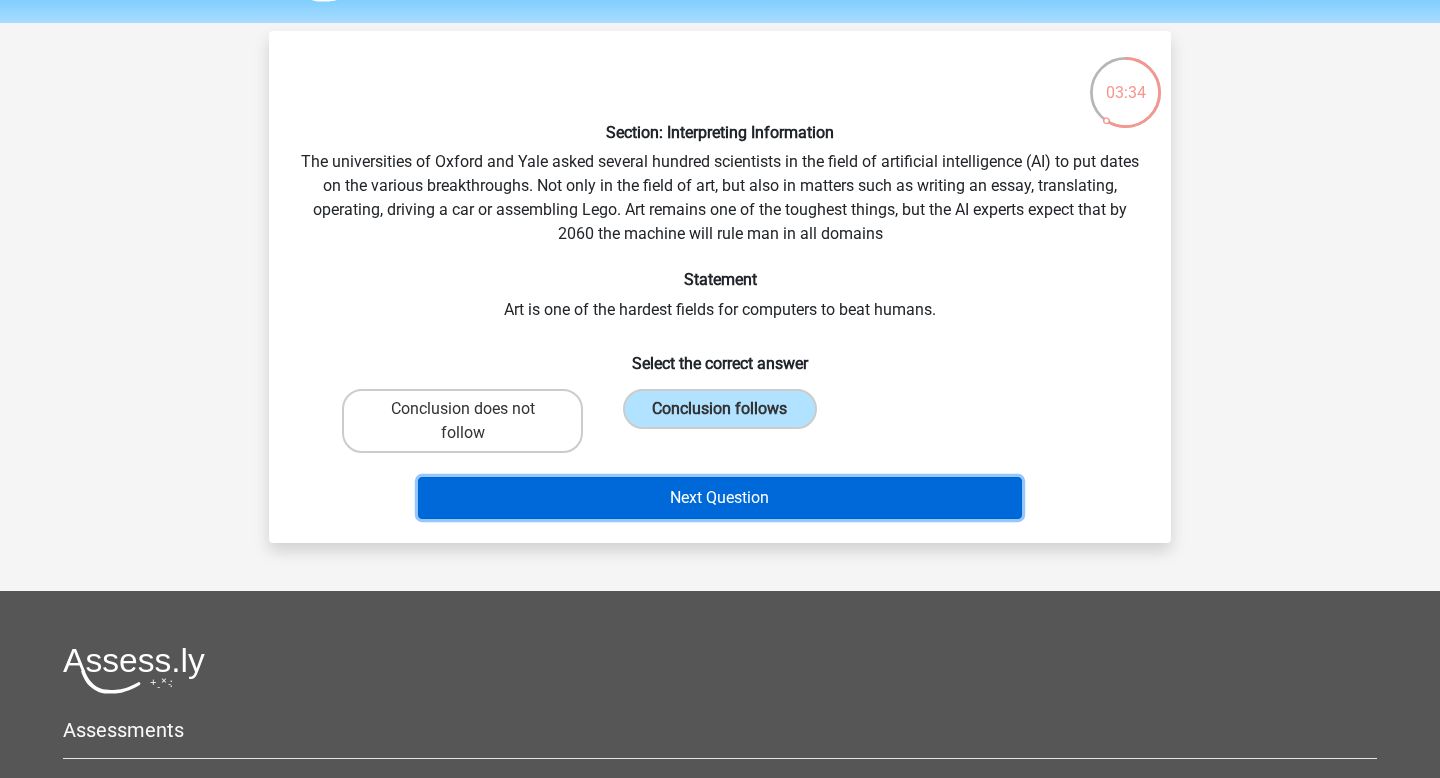 click on "Next Question" at bounding box center [720, 498] 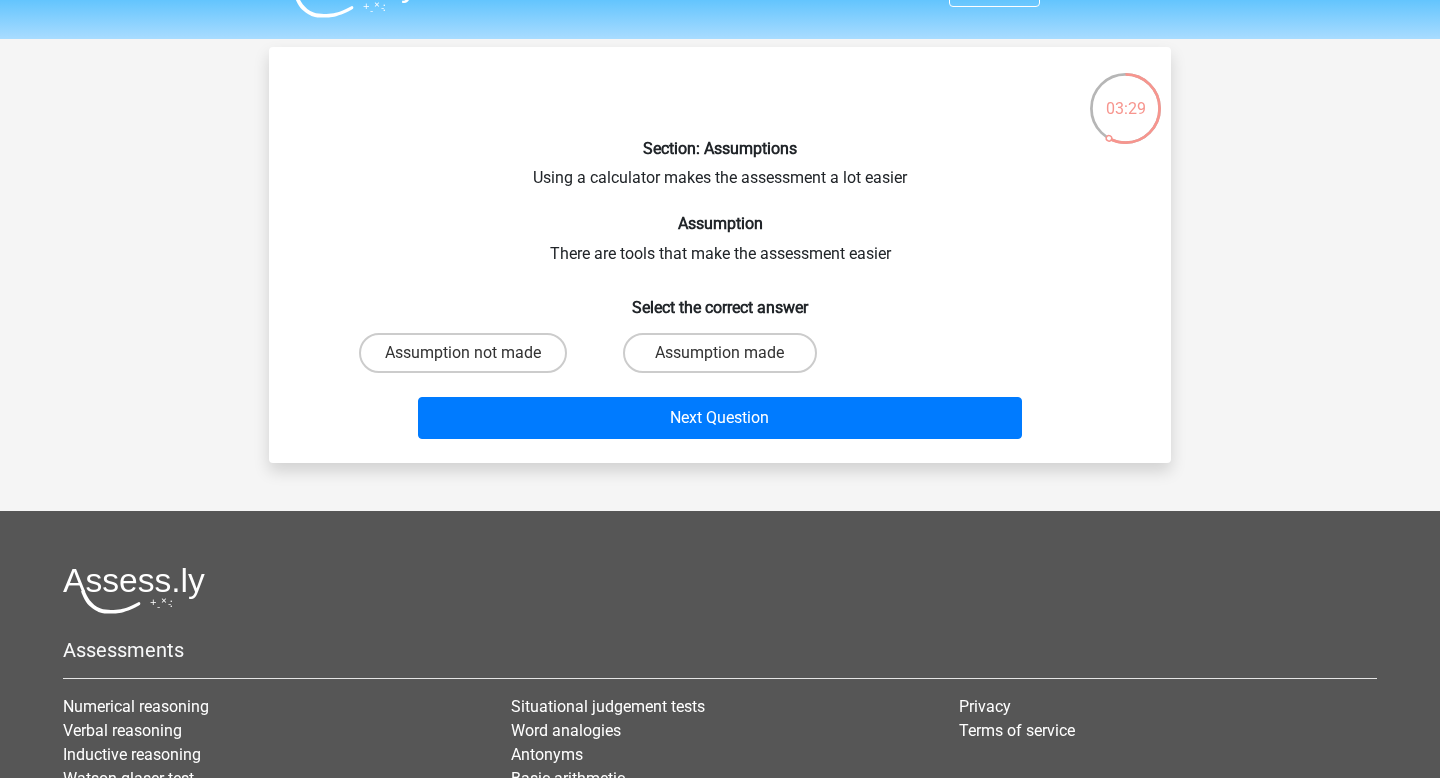 scroll, scrollTop: 32, scrollLeft: 0, axis: vertical 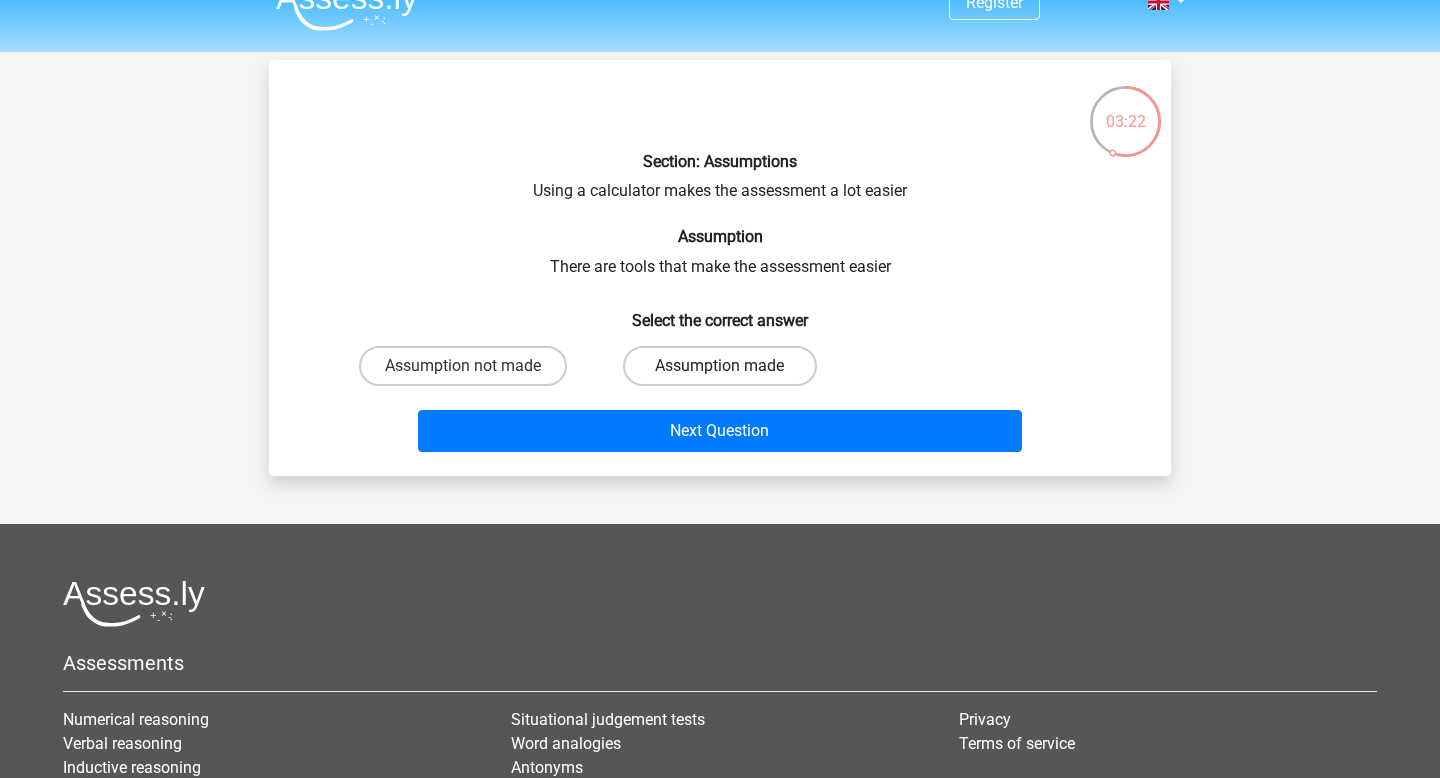 click on "Assumption made" at bounding box center [719, 366] 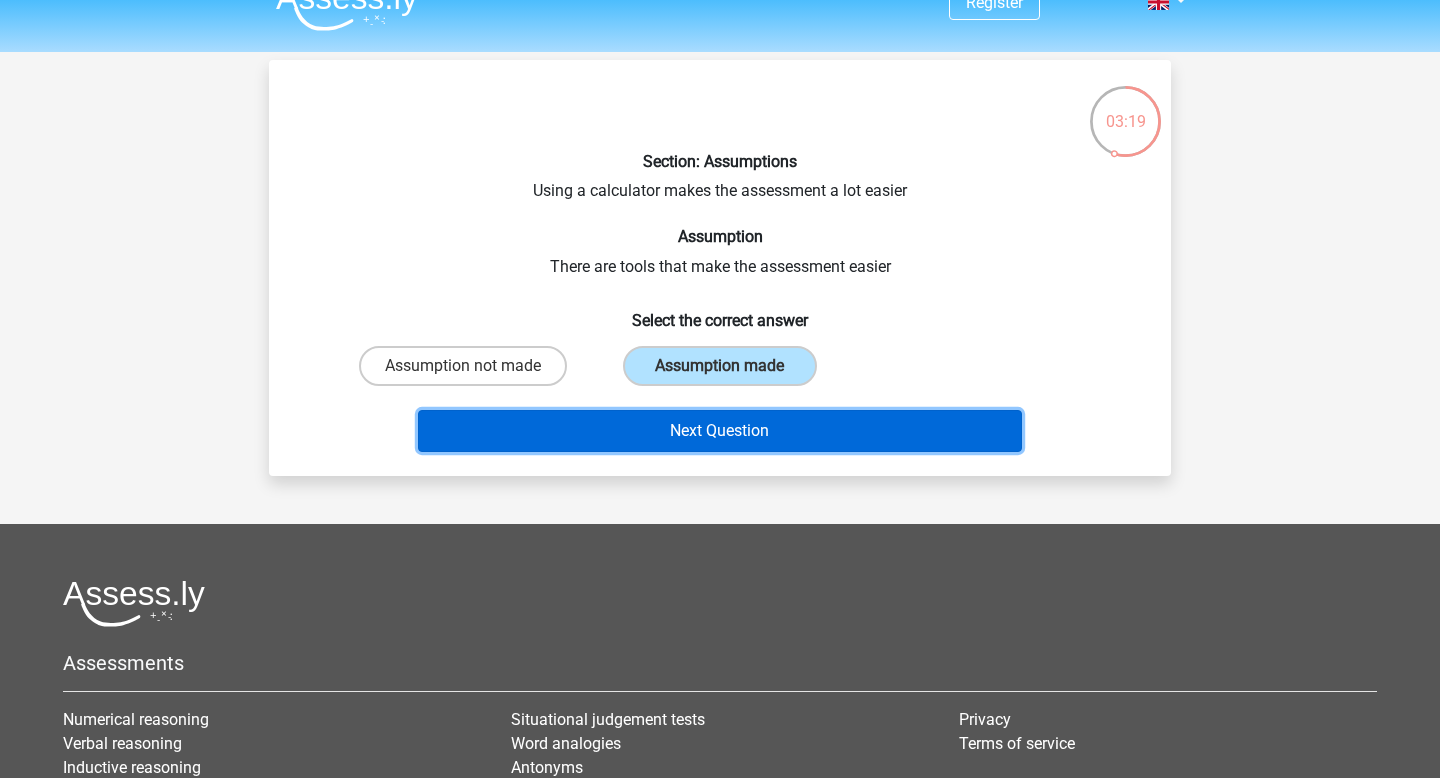 click on "Next Question" at bounding box center [720, 431] 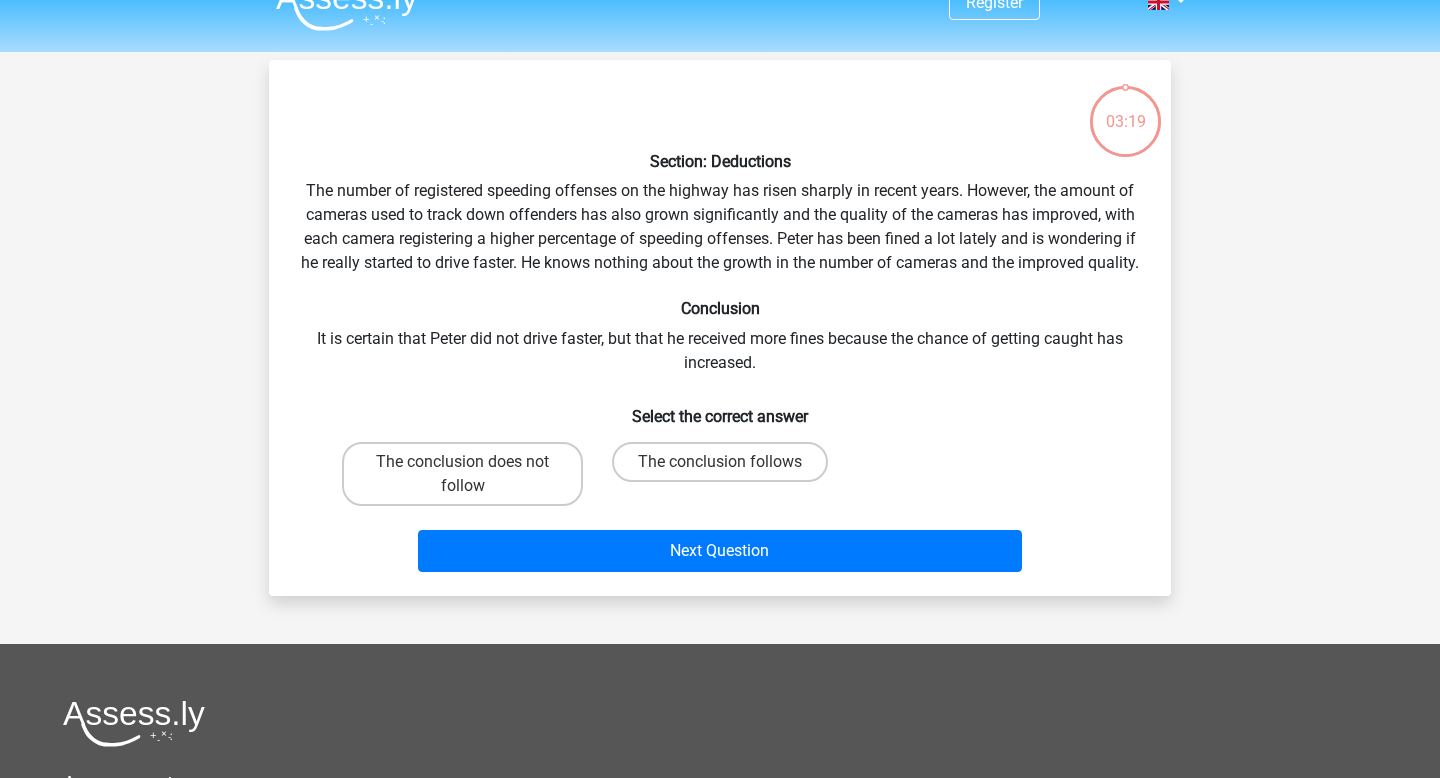 scroll, scrollTop: 92, scrollLeft: 0, axis: vertical 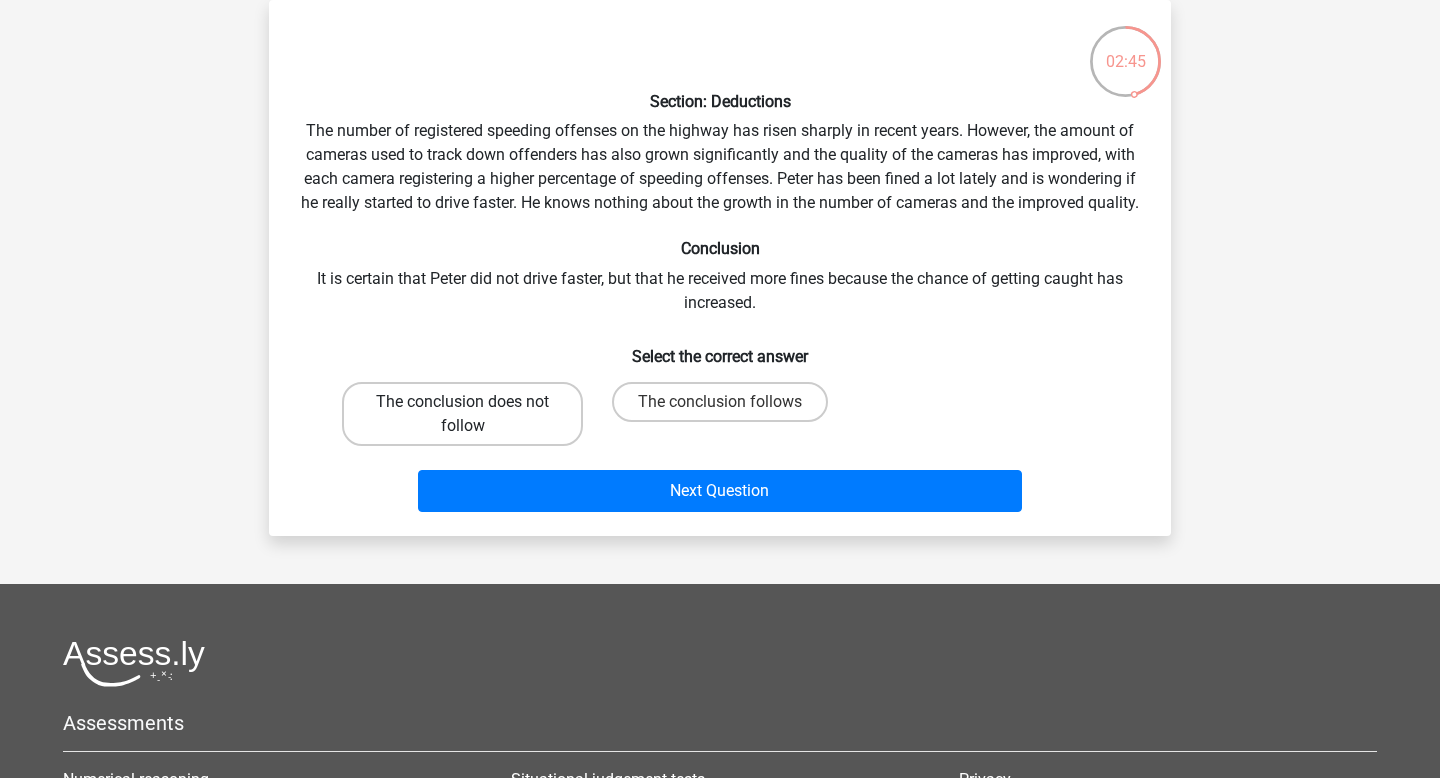 click on "The conclusion does not follow" at bounding box center [462, 414] 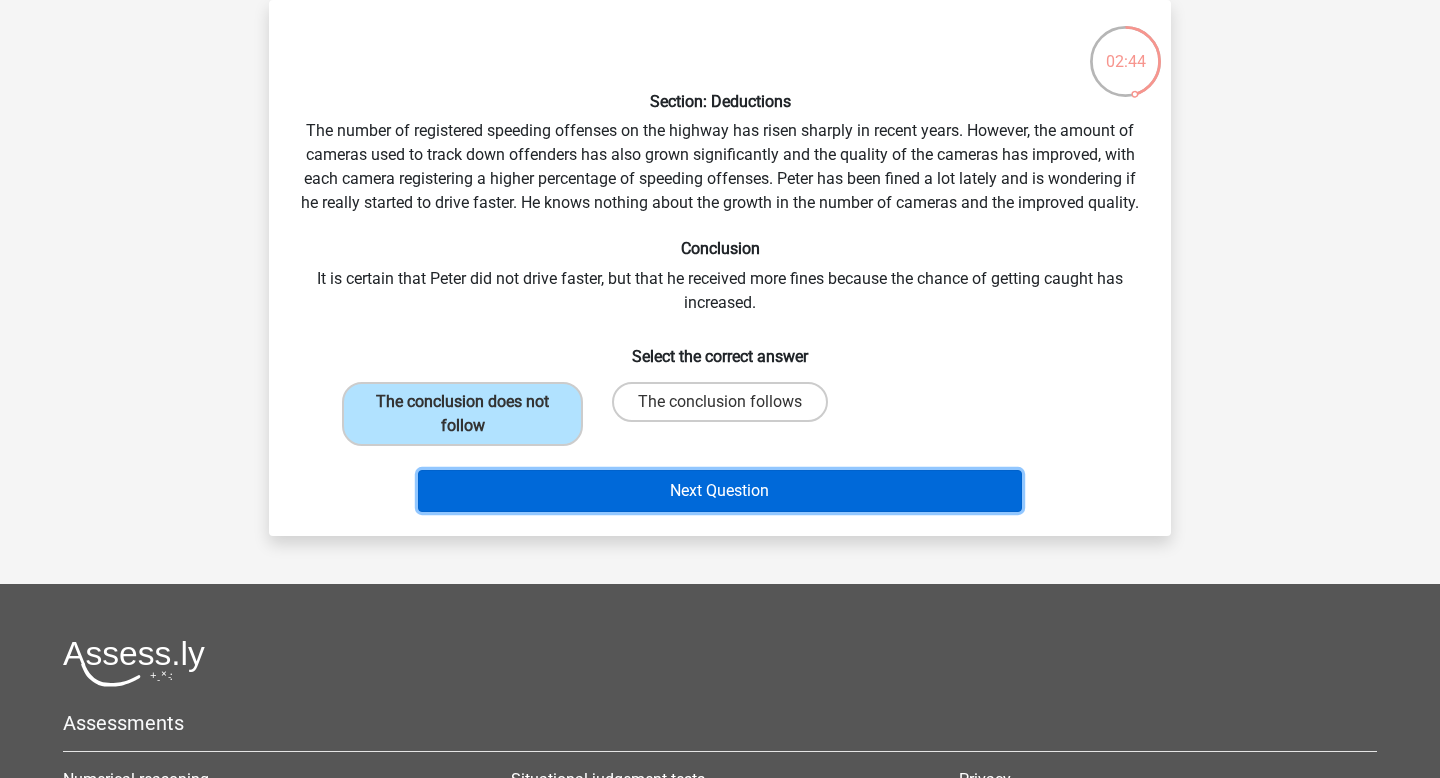 click on "Next Question" at bounding box center [720, 491] 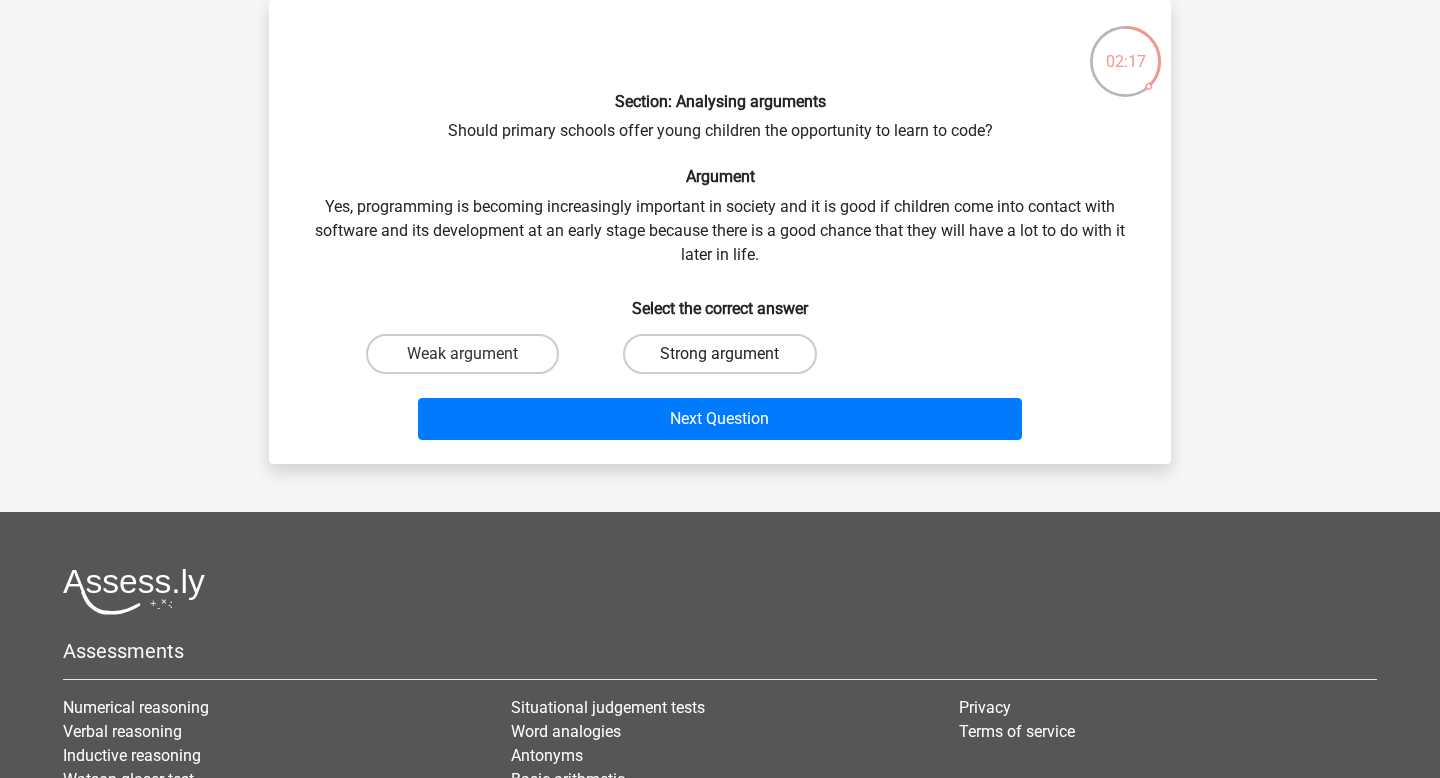 click on "Strong argument" at bounding box center [719, 354] 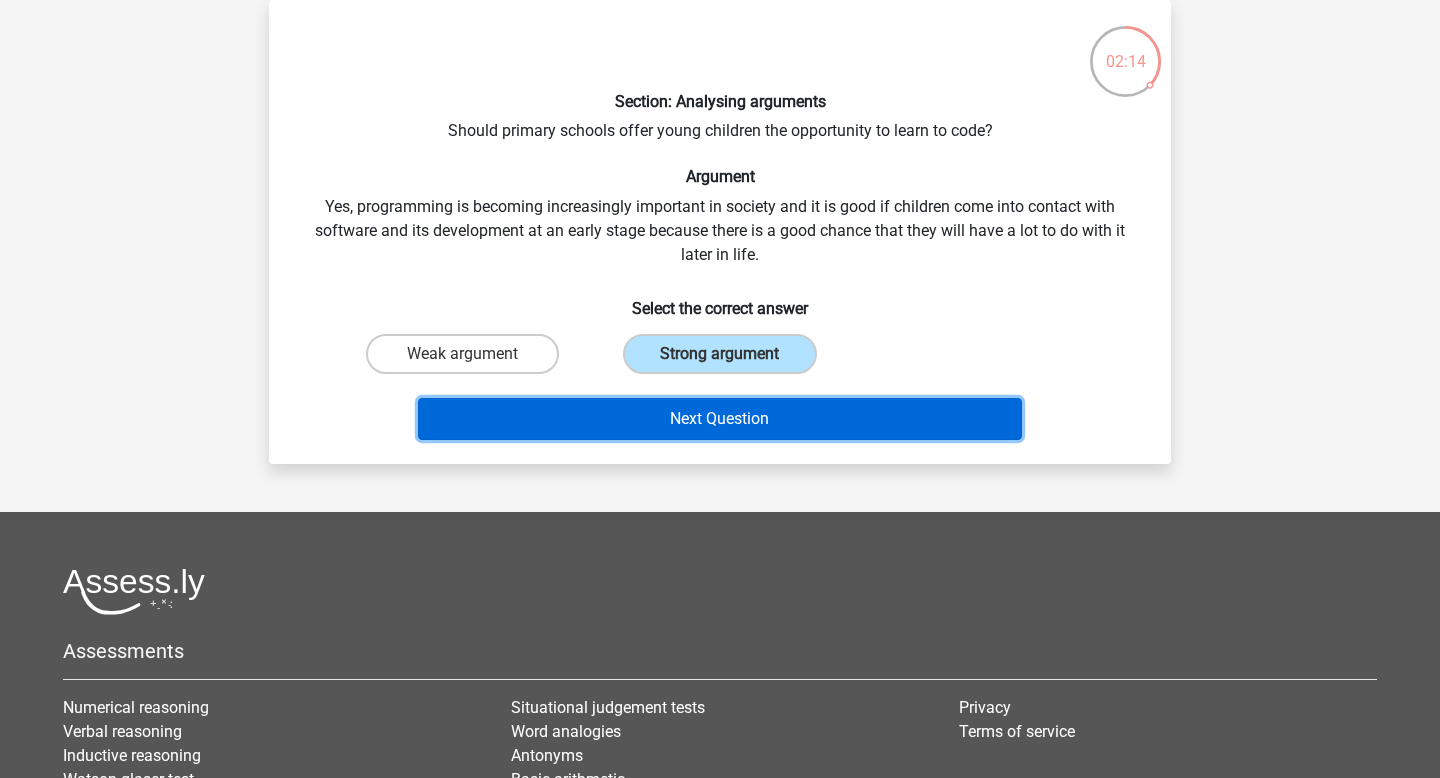 click on "Next Question" at bounding box center (720, 419) 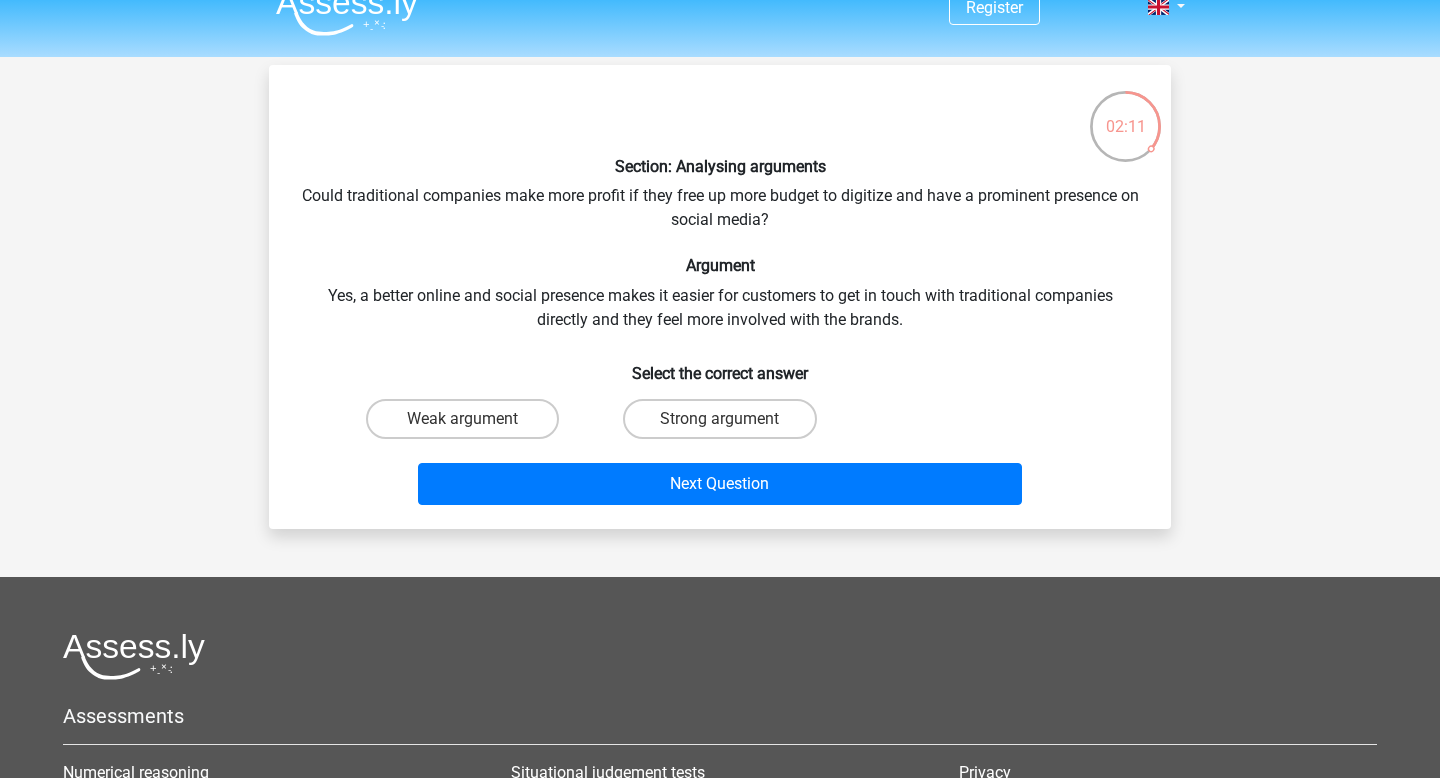 scroll, scrollTop: 37, scrollLeft: 0, axis: vertical 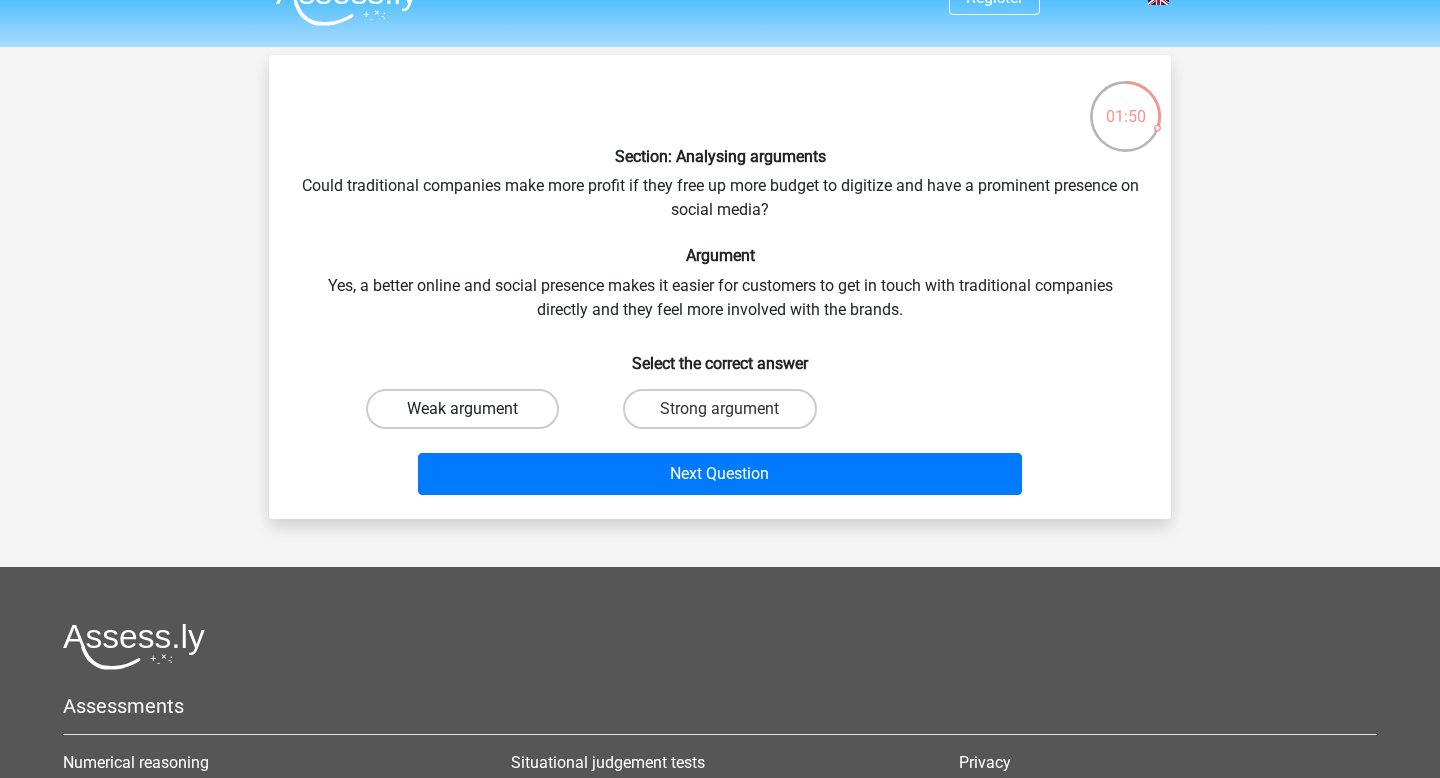 click on "Weak argument" at bounding box center (462, 409) 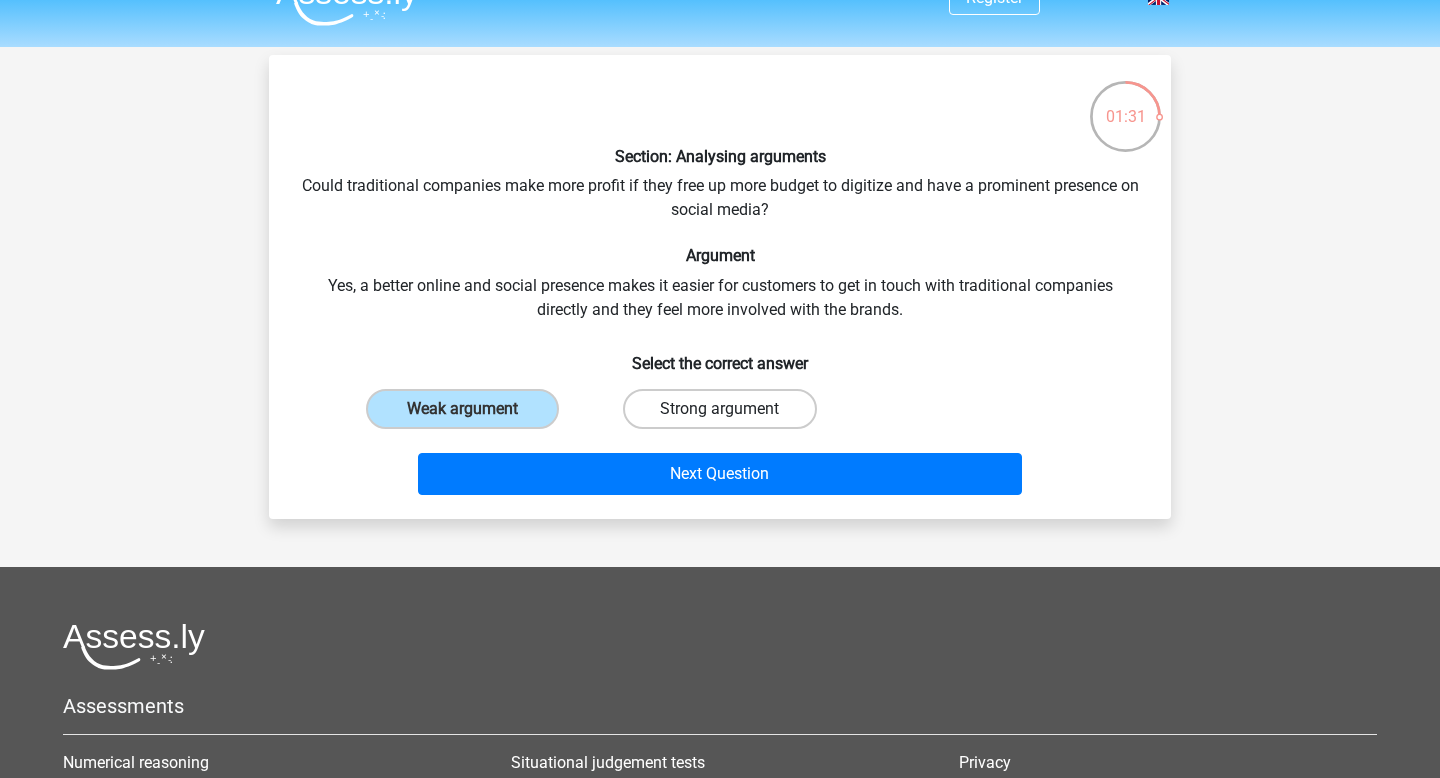 click on "Strong argument" at bounding box center (719, 409) 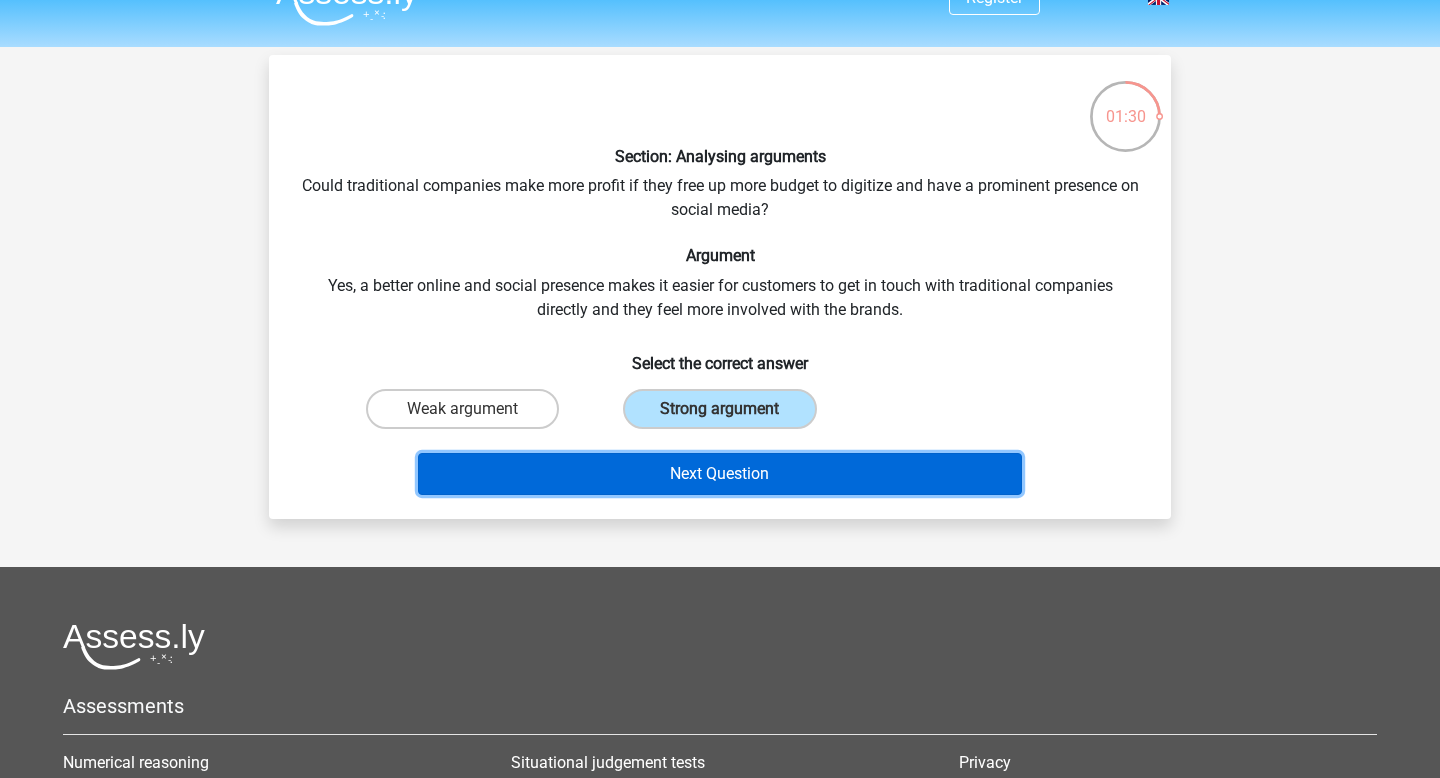 click on "Next Question" at bounding box center [720, 474] 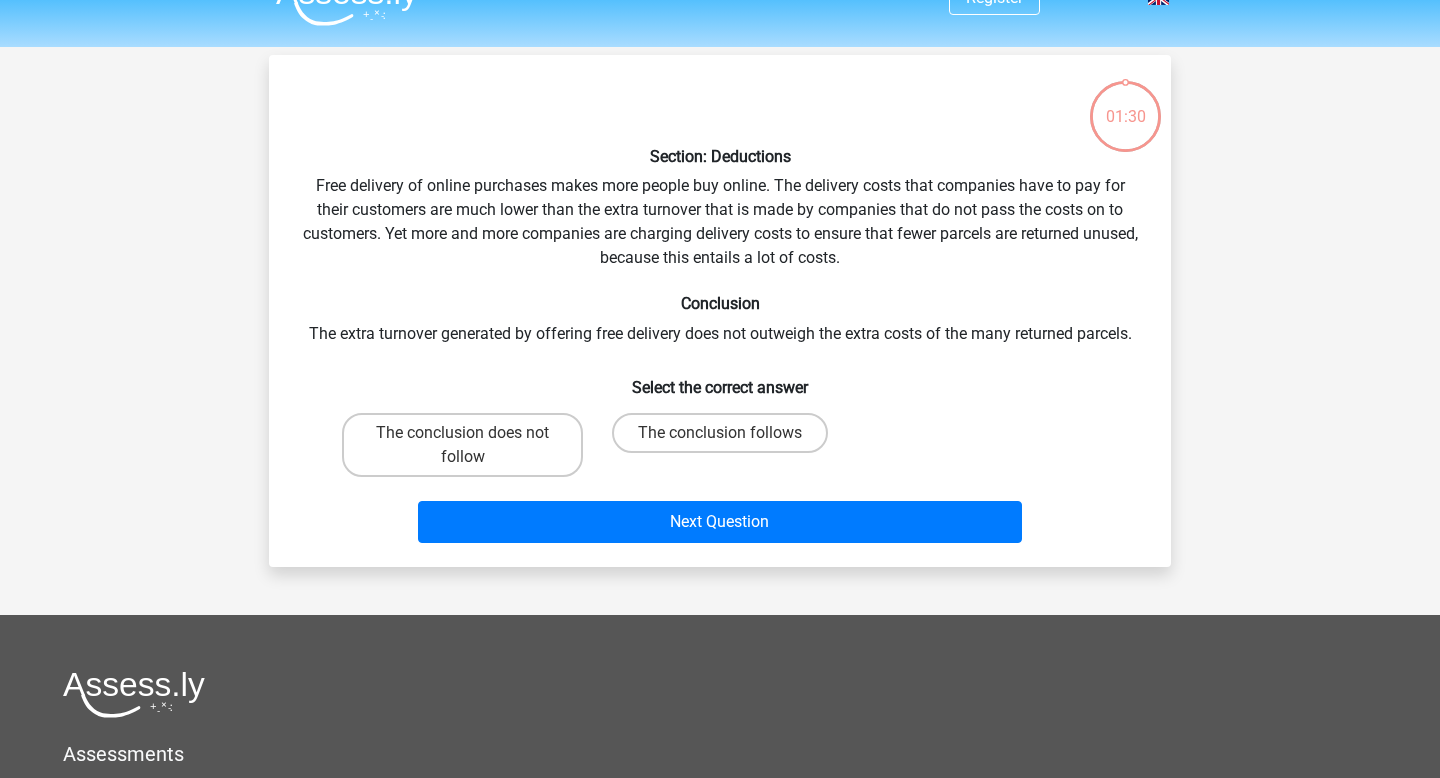 scroll, scrollTop: 92, scrollLeft: 0, axis: vertical 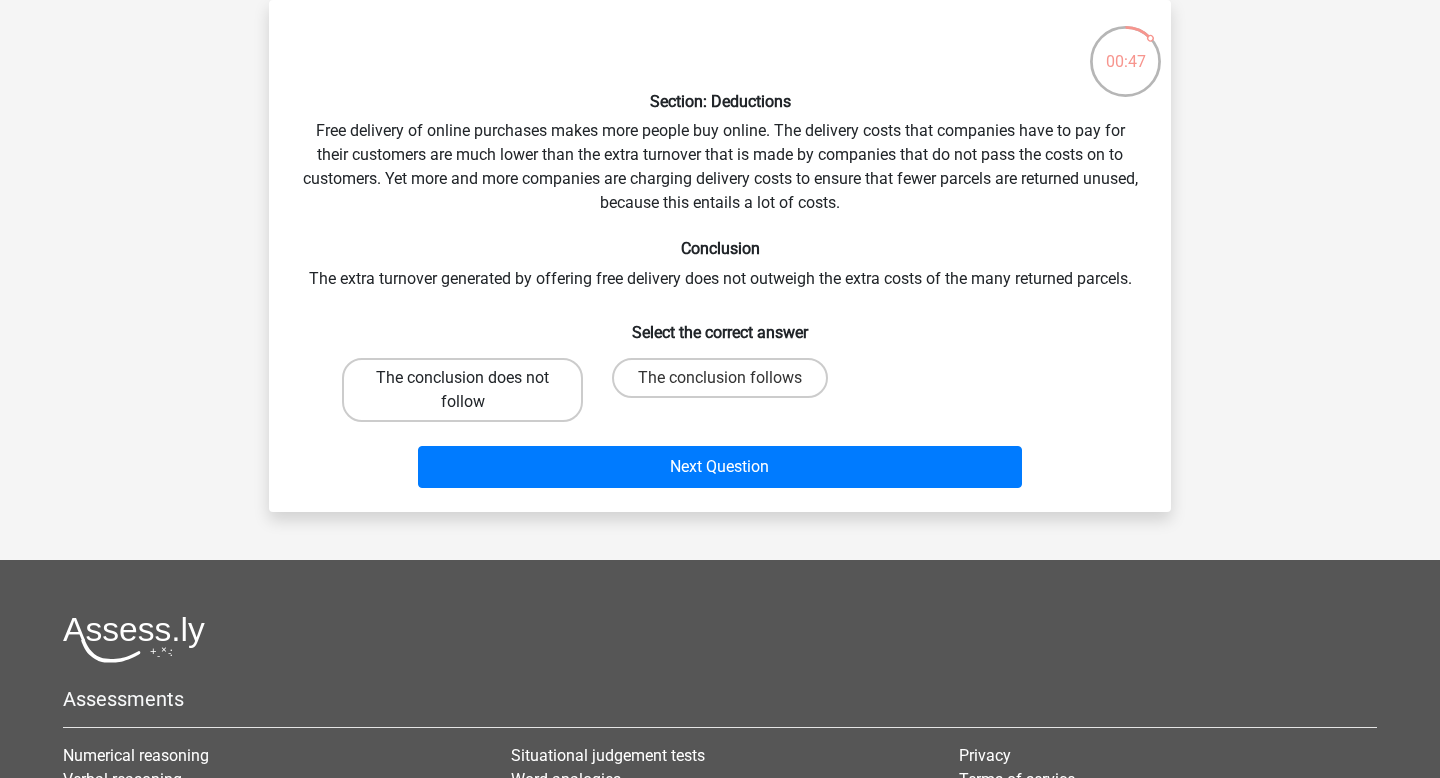 click on "The conclusion does not follow" at bounding box center [462, 390] 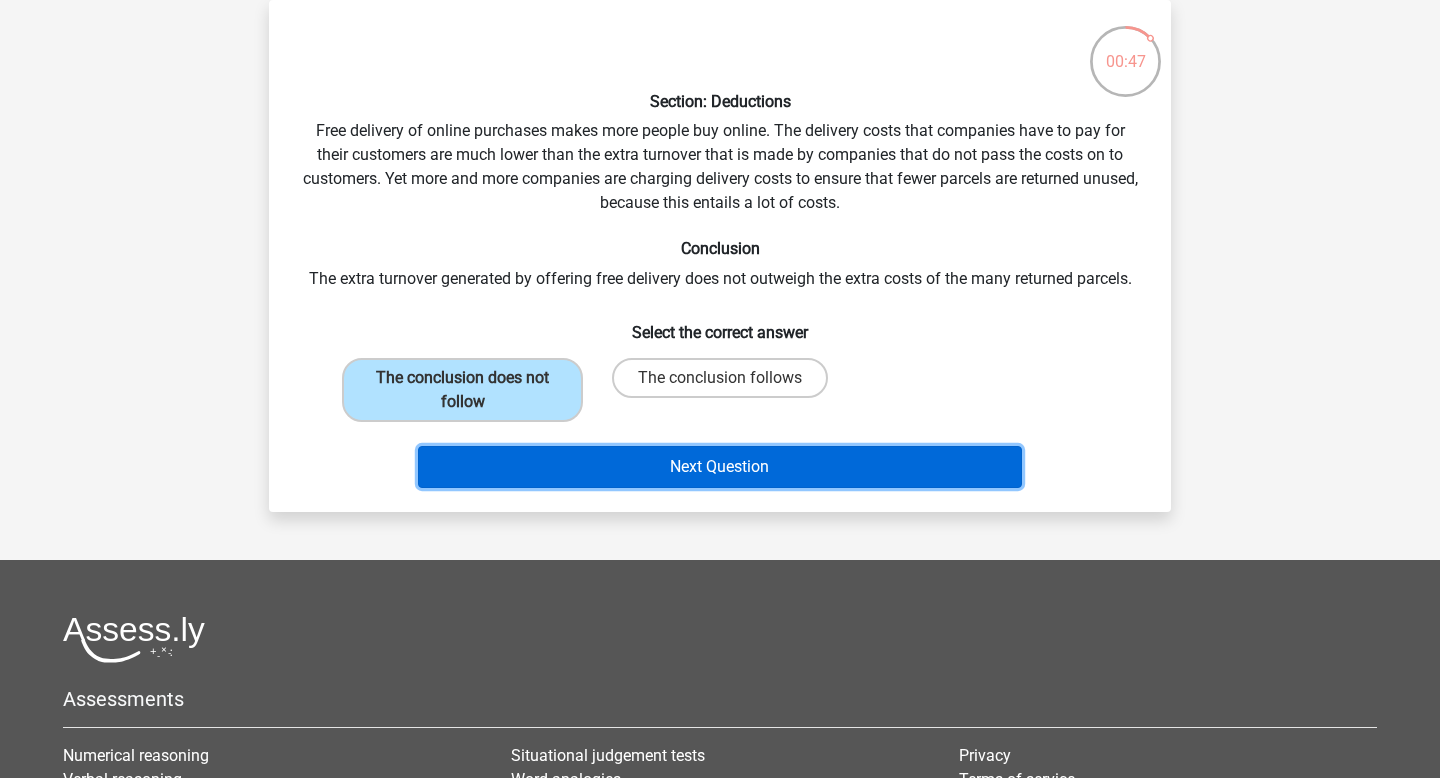 click on "Next Question" at bounding box center (720, 467) 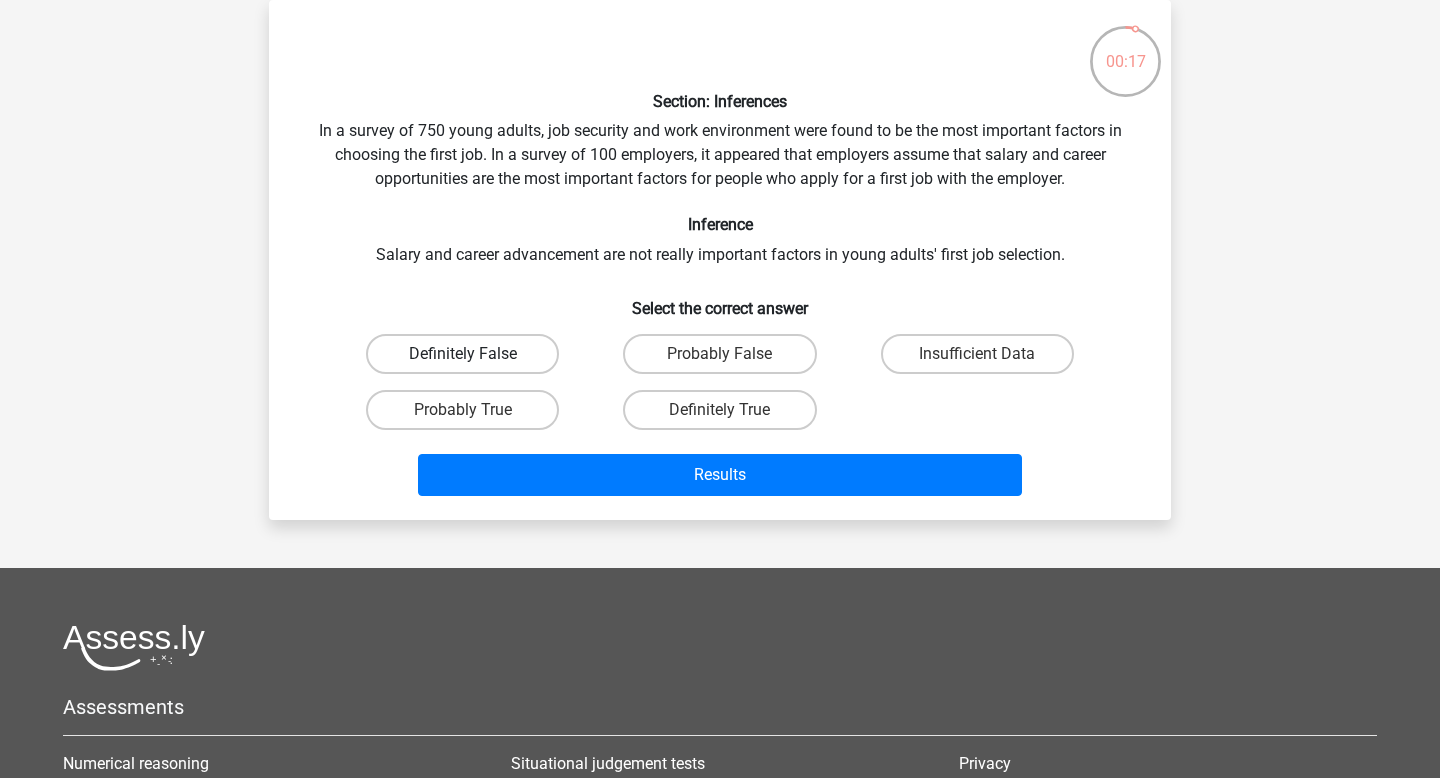 click on "Definitely False" at bounding box center [462, 354] 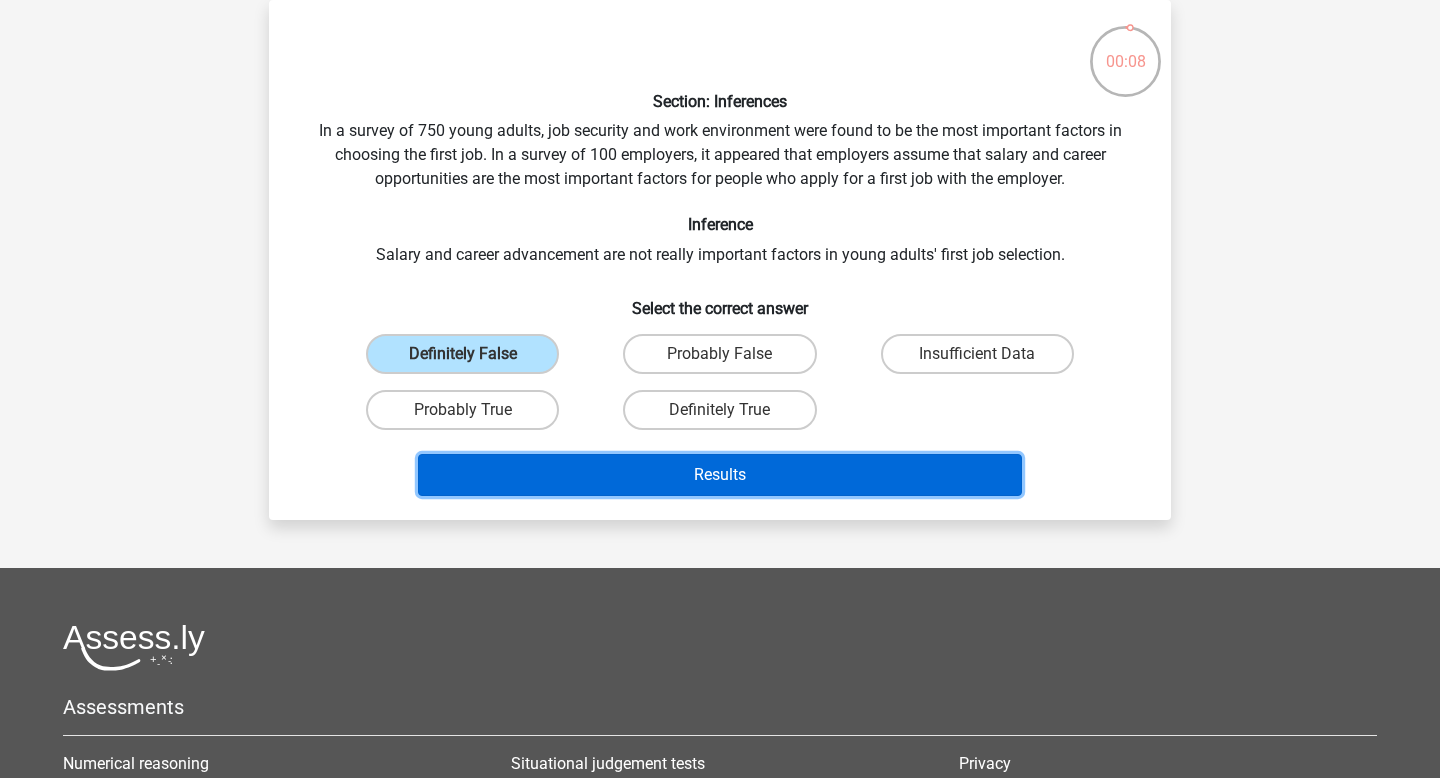 click on "Results" at bounding box center (720, 475) 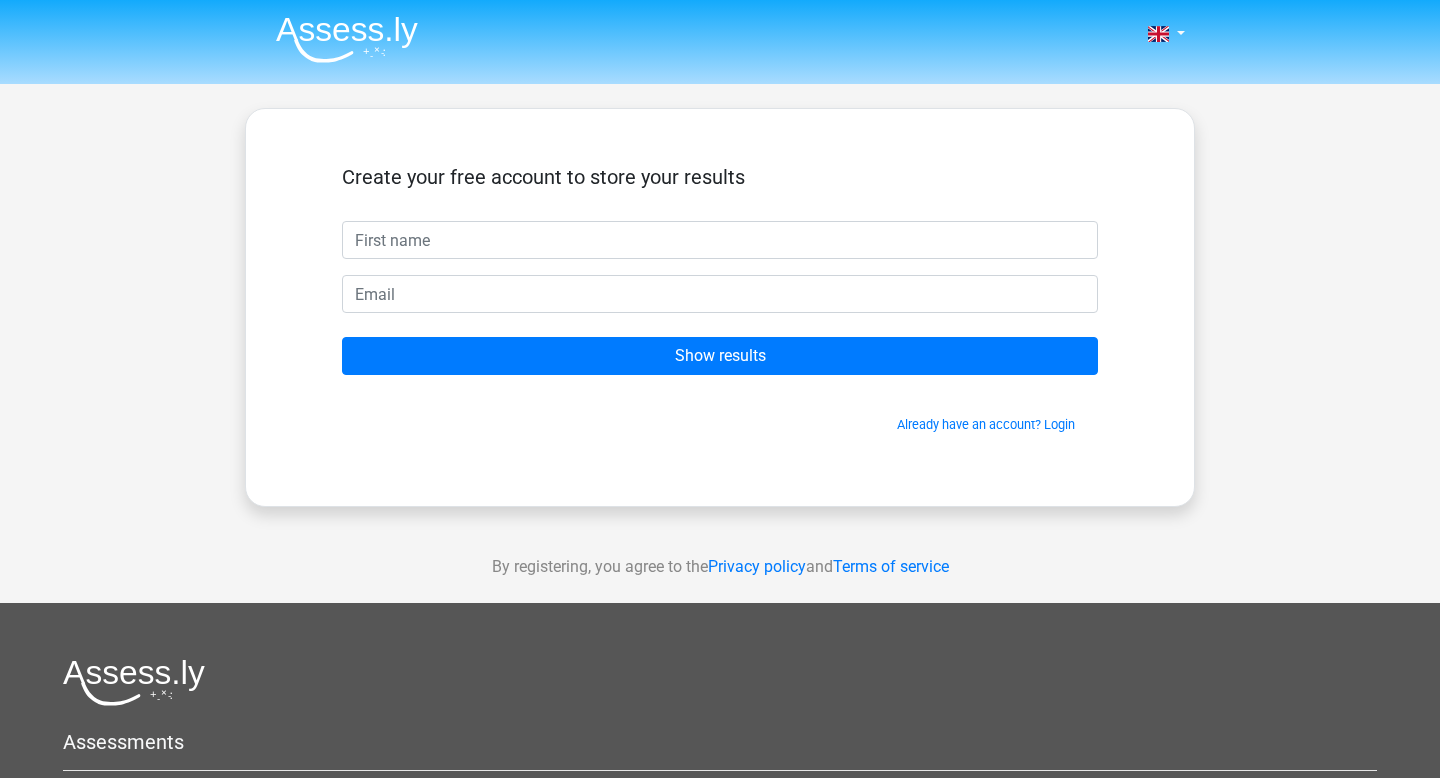 scroll, scrollTop: 0, scrollLeft: 0, axis: both 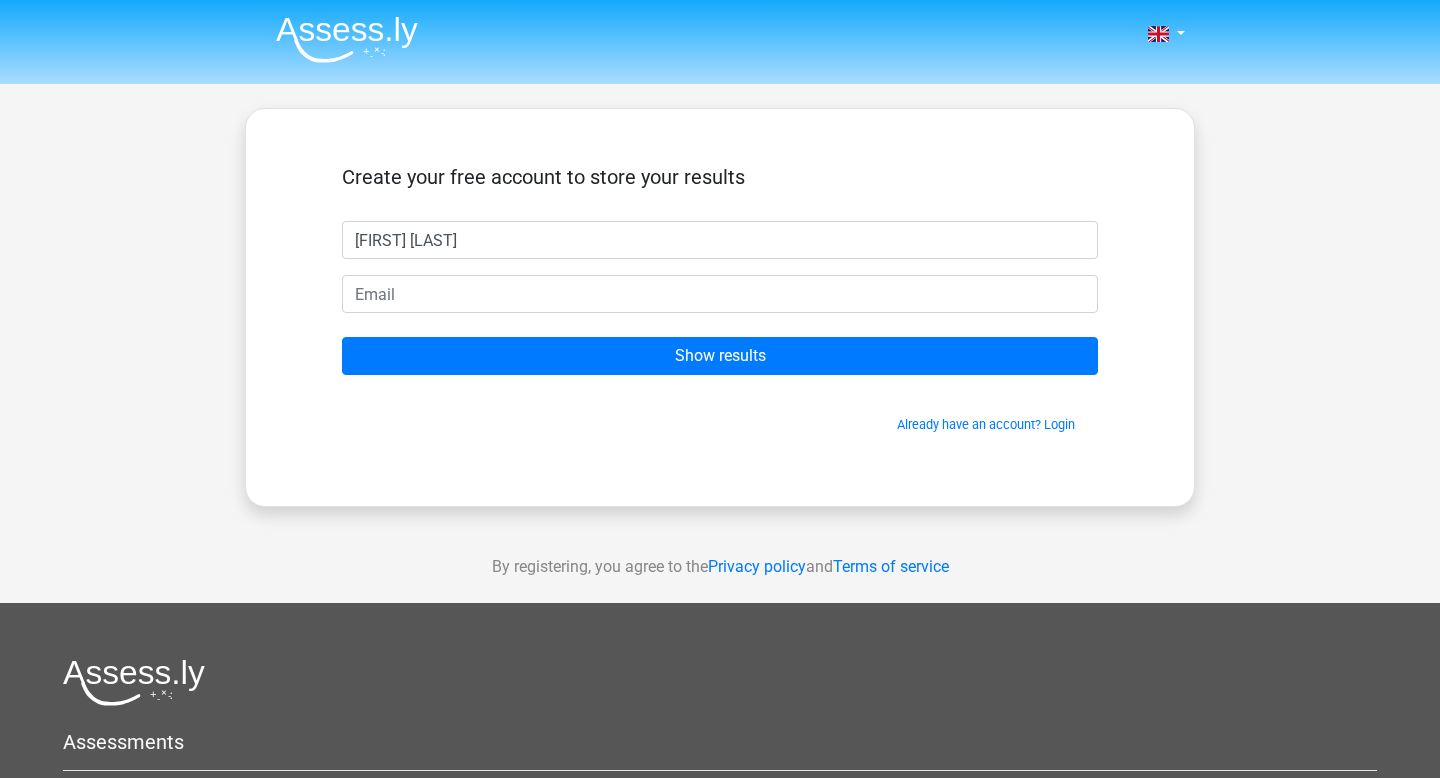 type on "[FIRST] [LAST]" 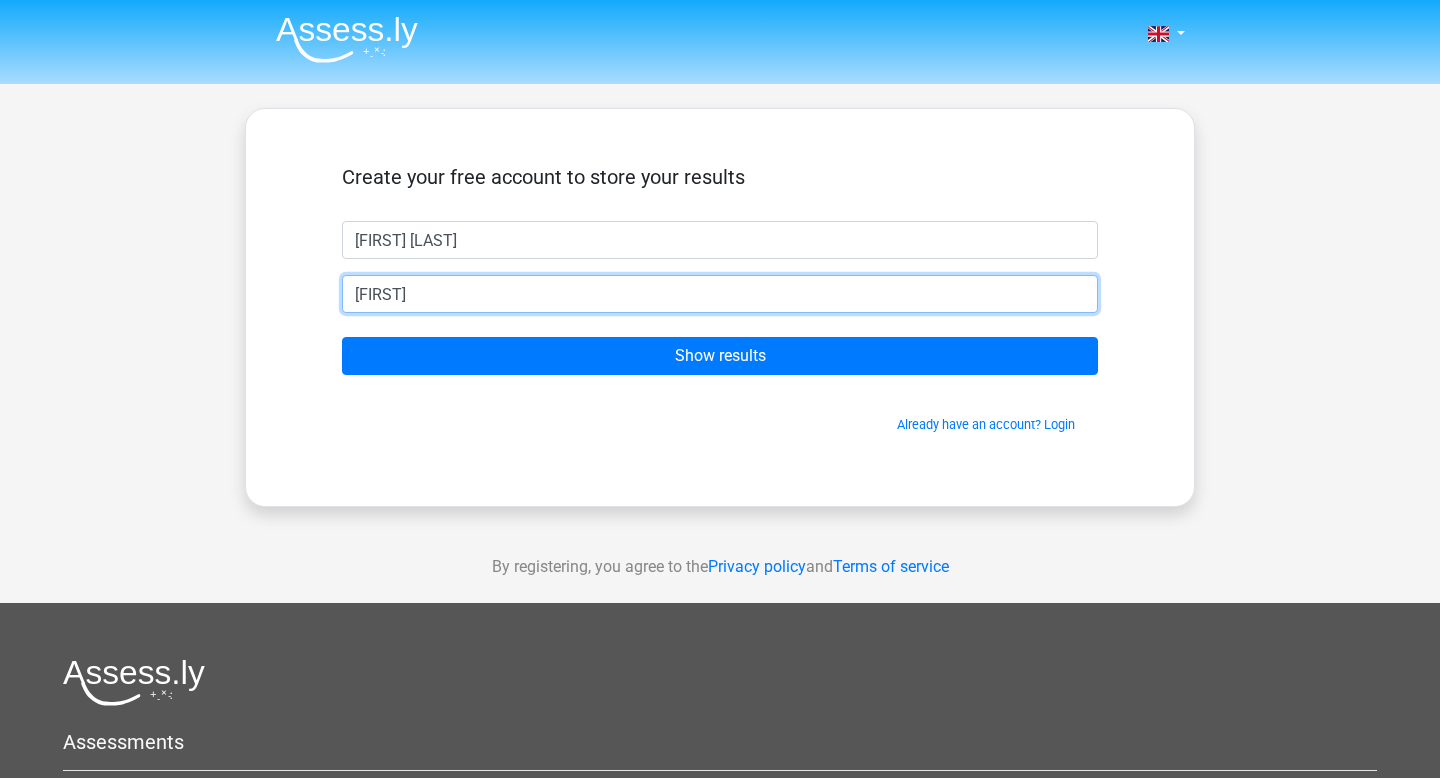 type on "[USERNAME]@[DOMAIN].co.uk" 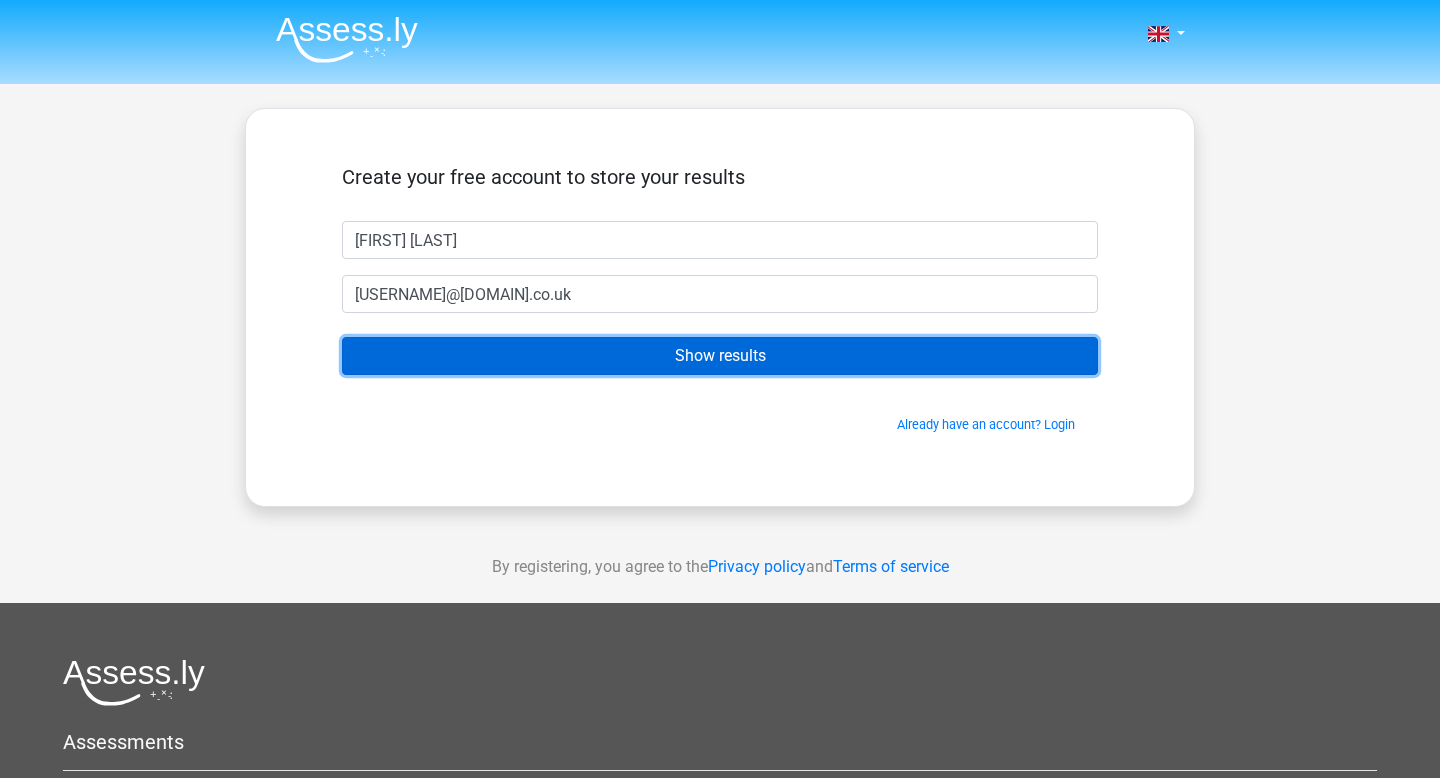 click on "Show results" at bounding box center [720, 356] 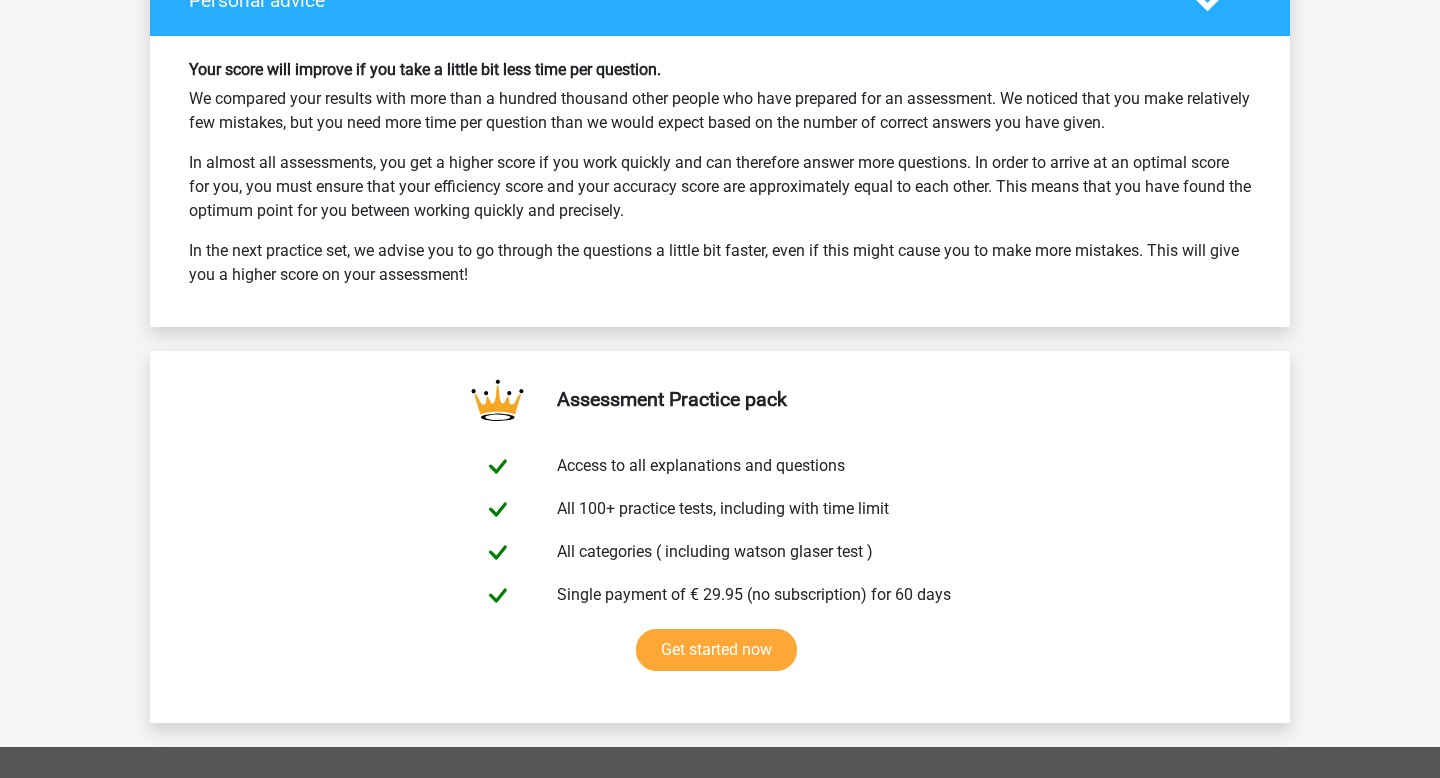 scroll, scrollTop: 3009, scrollLeft: 0, axis: vertical 